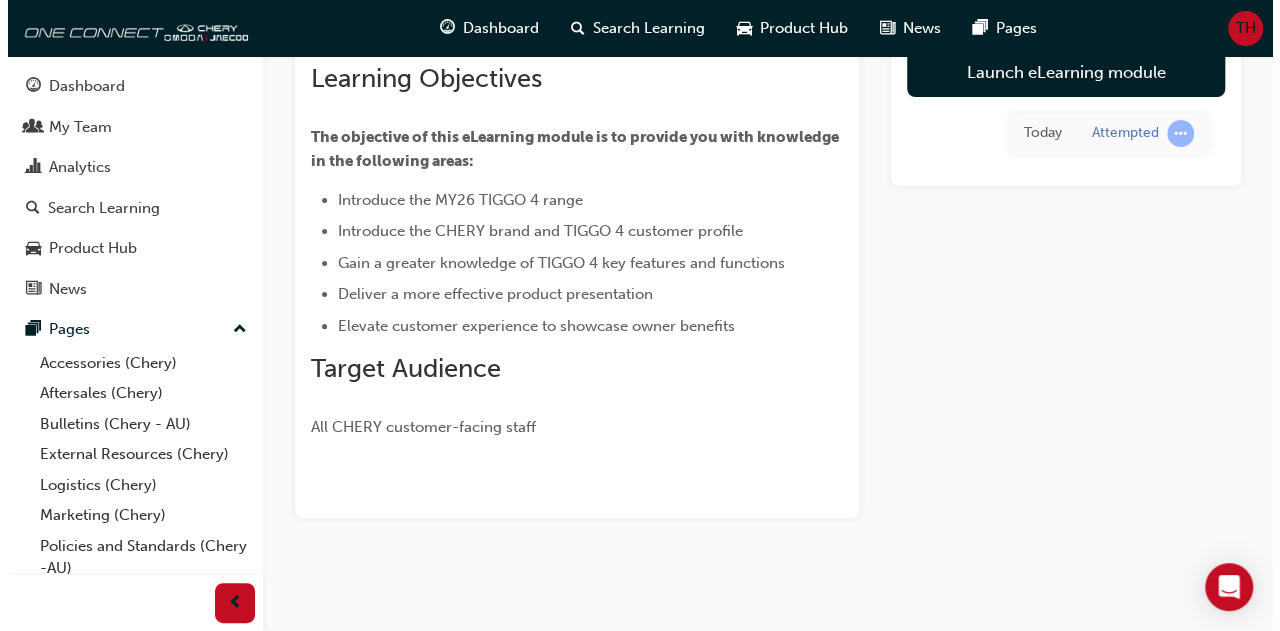 scroll, scrollTop: 0, scrollLeft: 0, axis: both 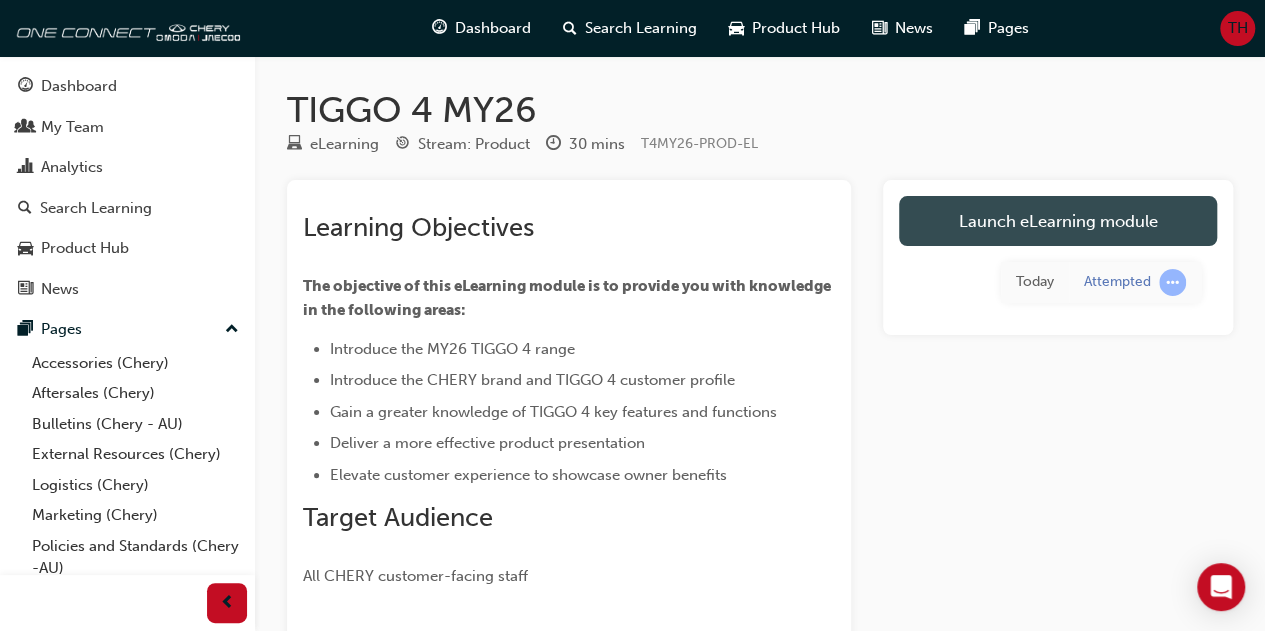 click on "Launch eLearning module" at bounding box center (1058, 221) 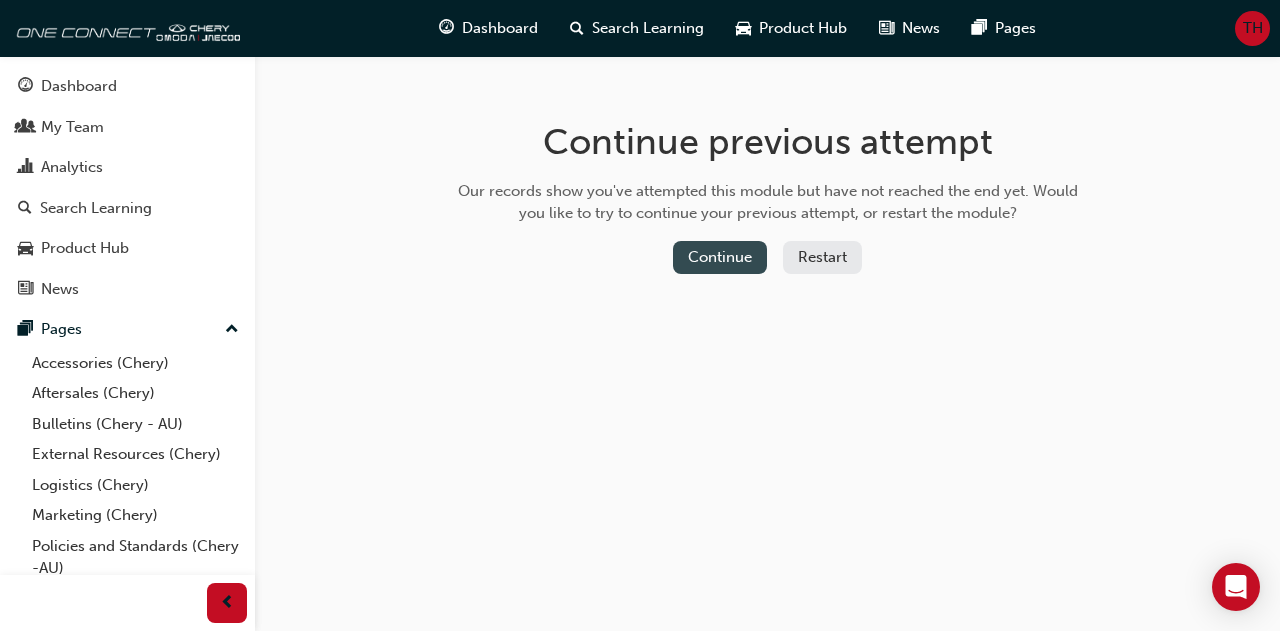 click on "Continue" at bounding box center [720, 257] 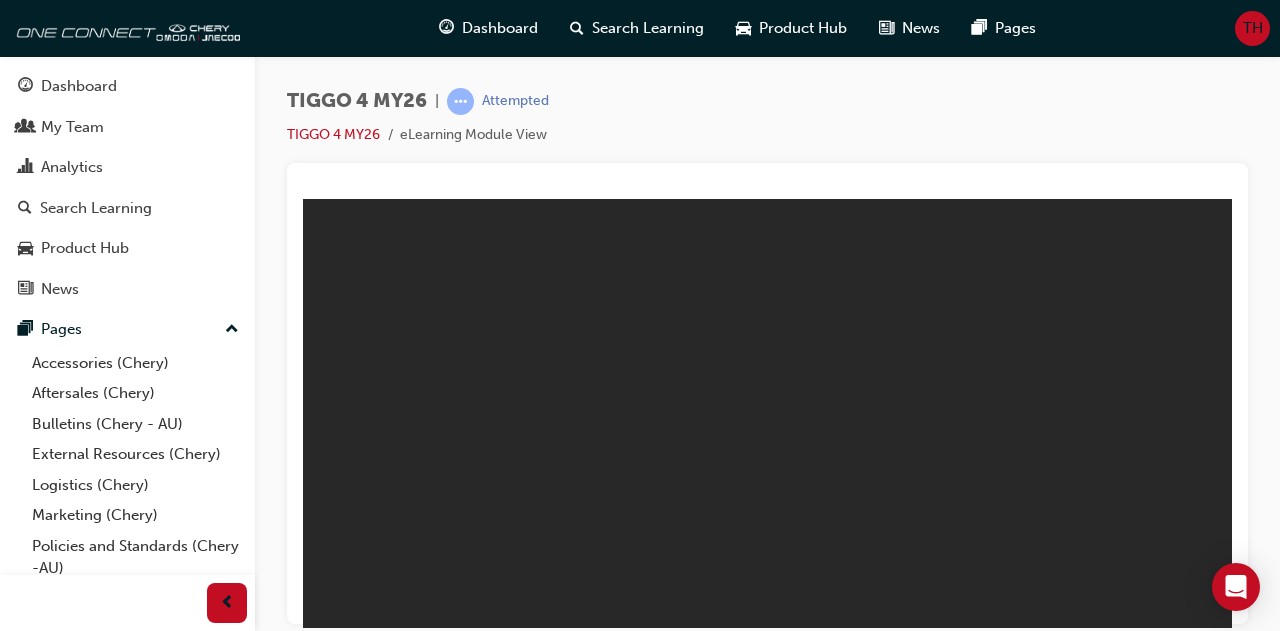 scroll, scrollTop: 0, scrollLeft: 0, axis: both 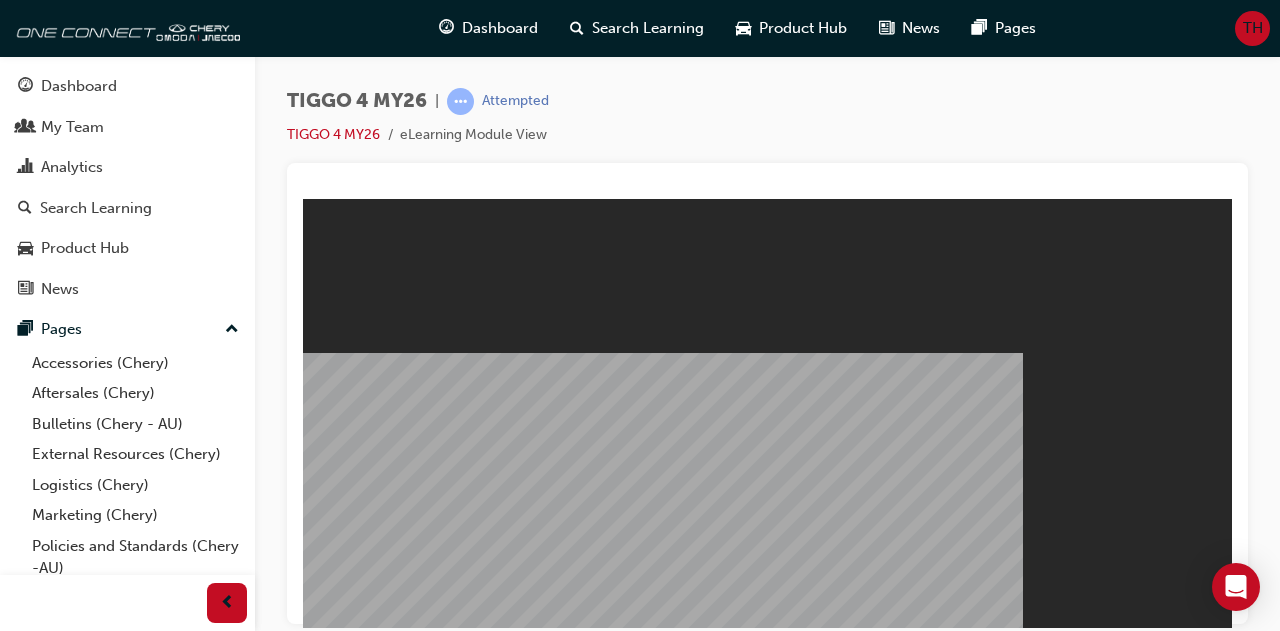 click on "Resume" at bounding box center (341, 994) 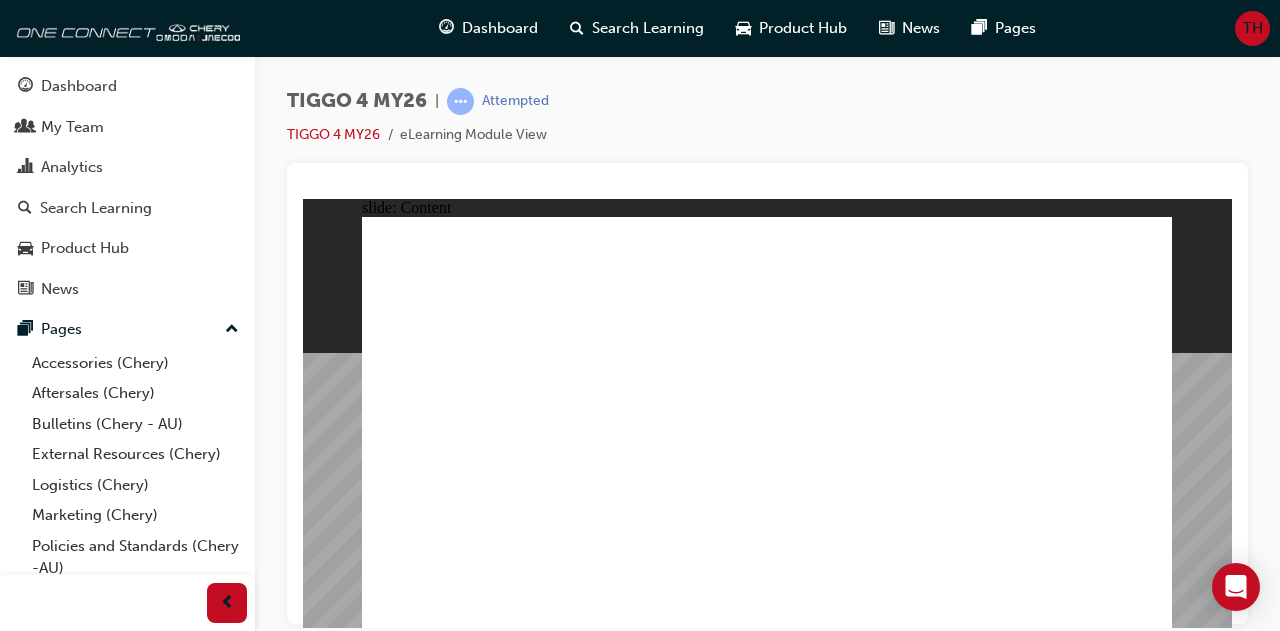 click 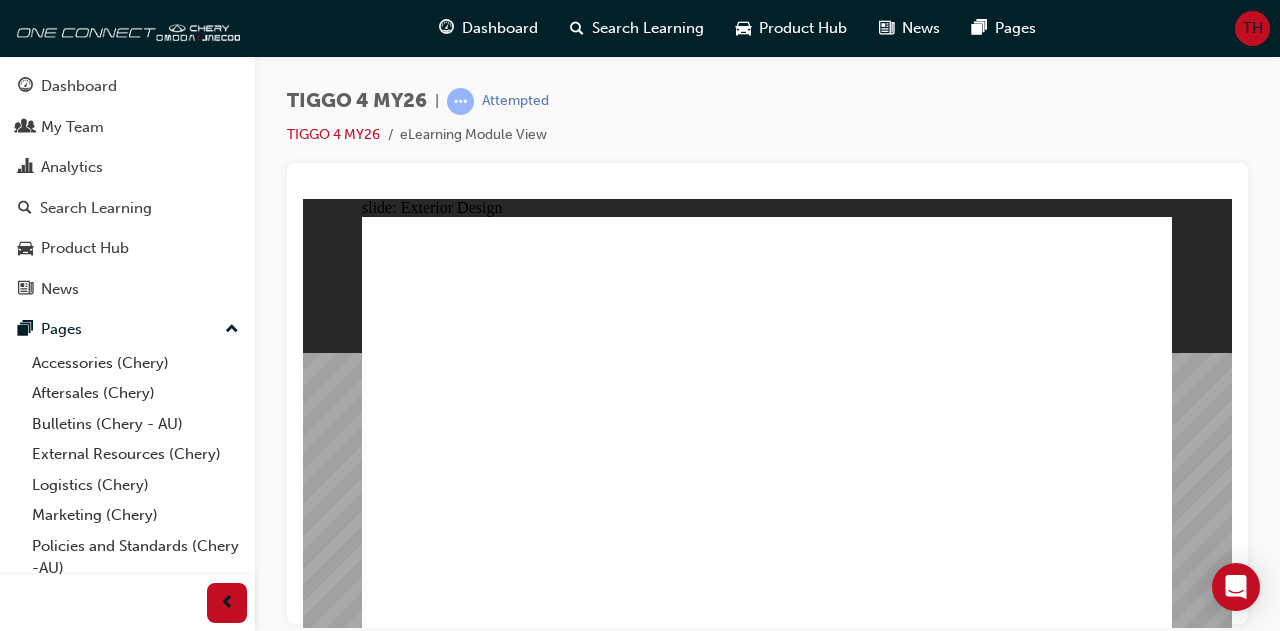 click 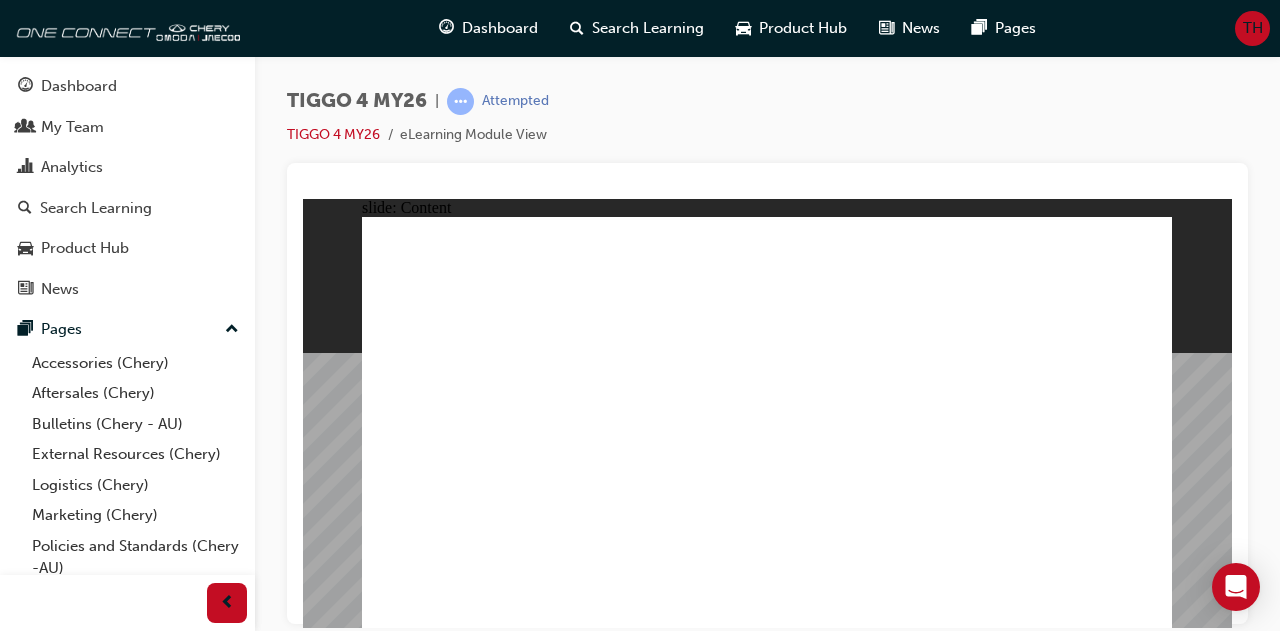 click 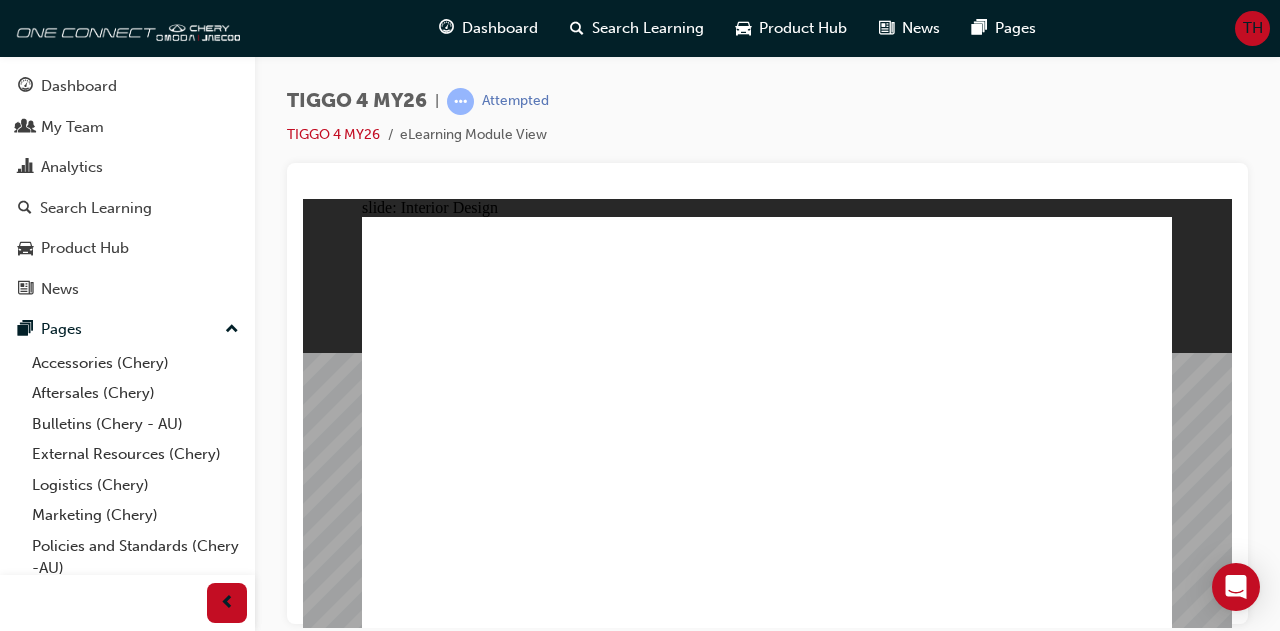 click 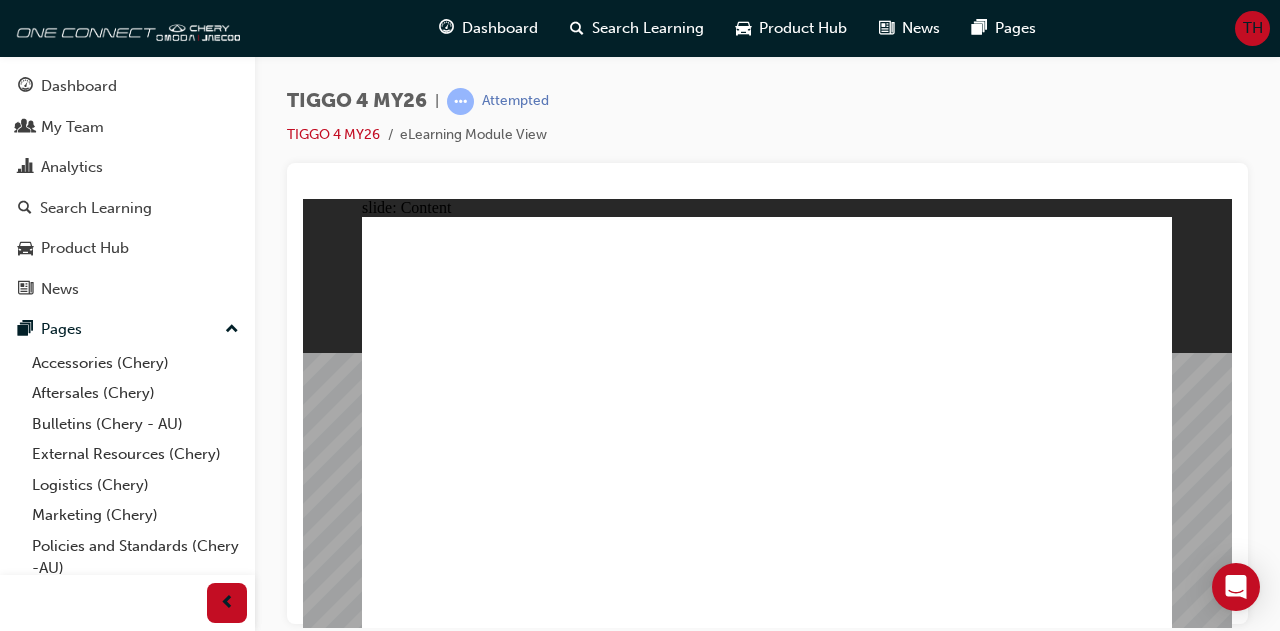 click 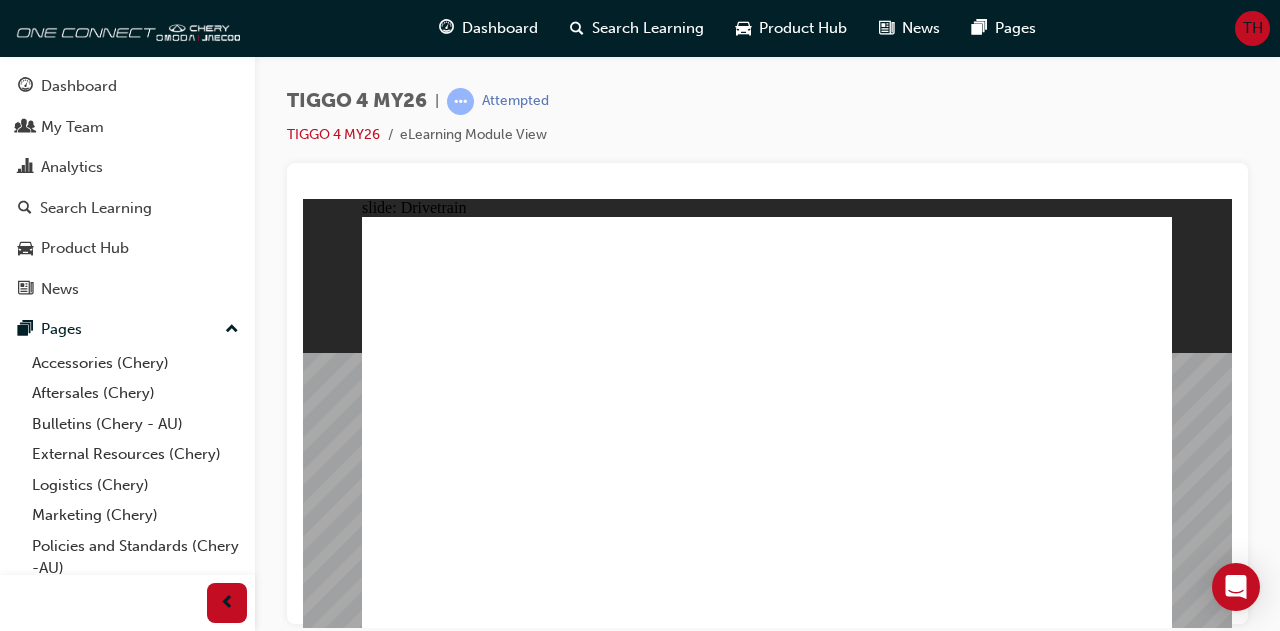 click 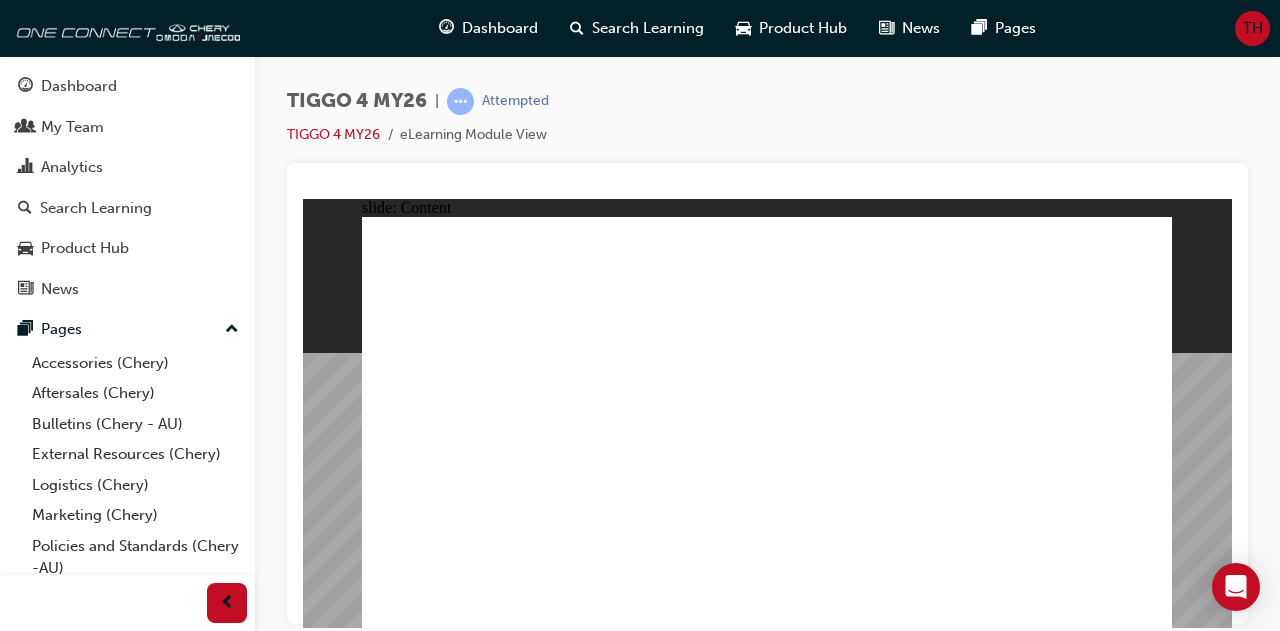click 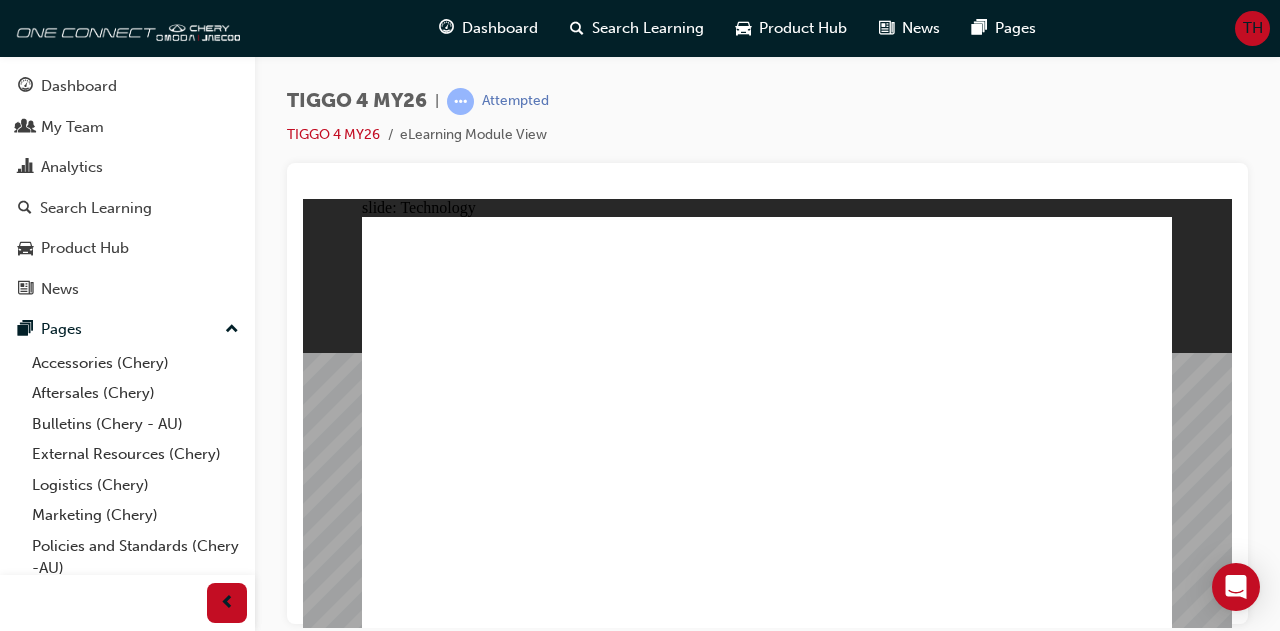 click 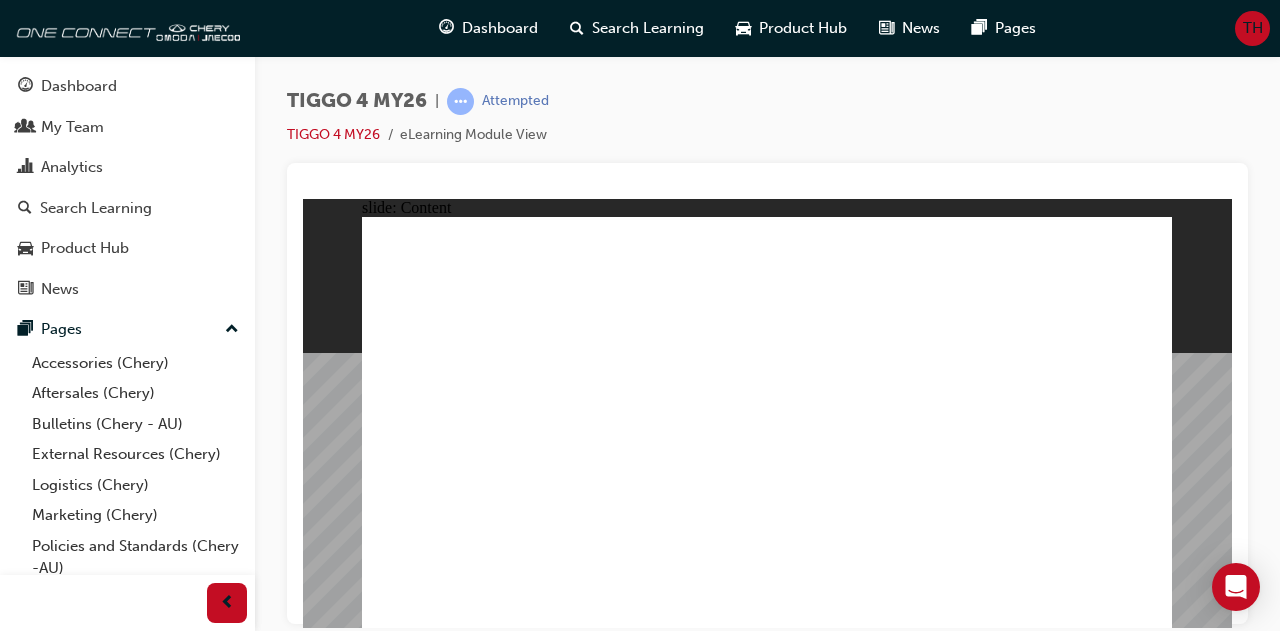 click 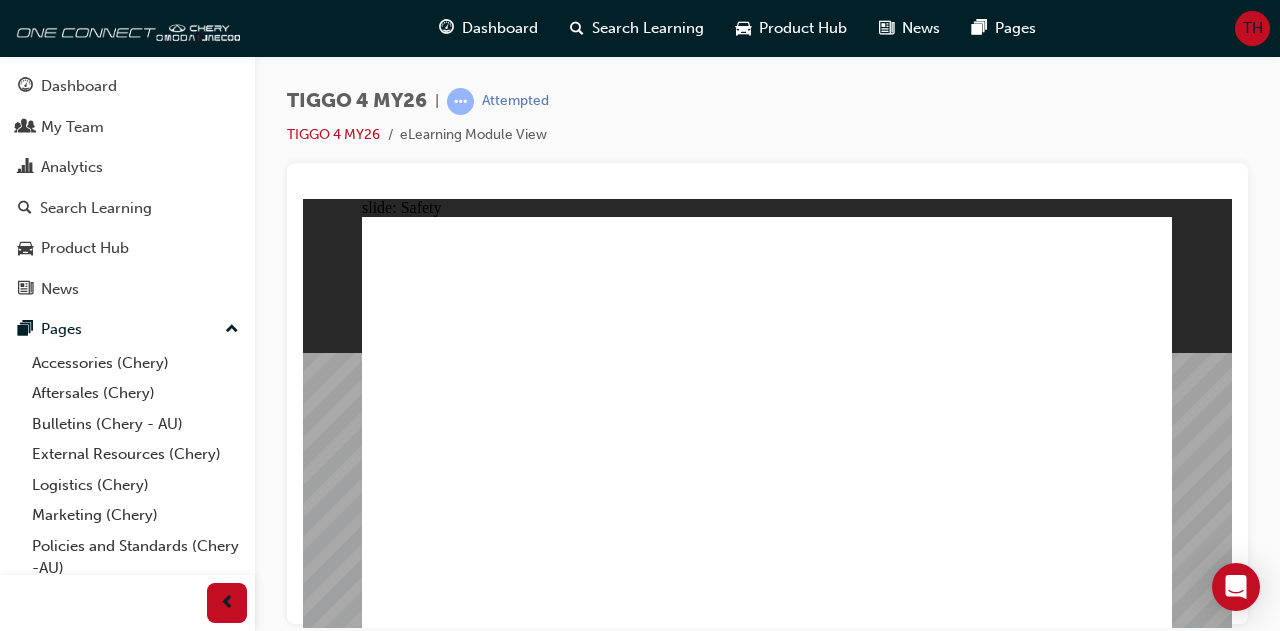 click 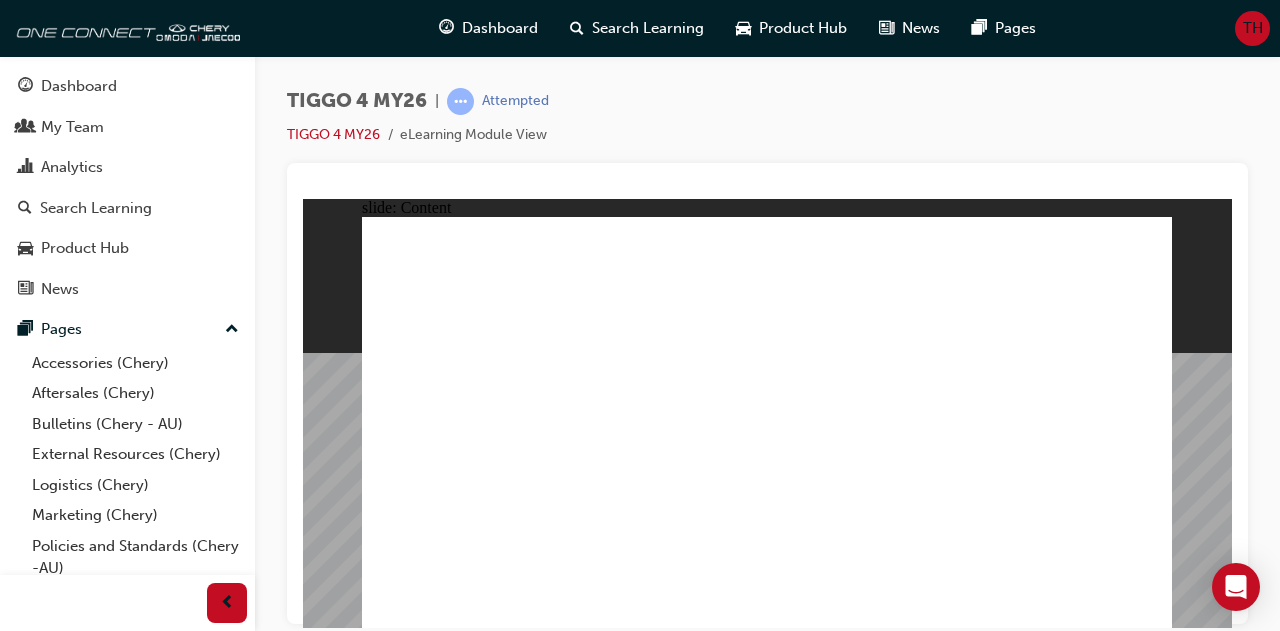 click 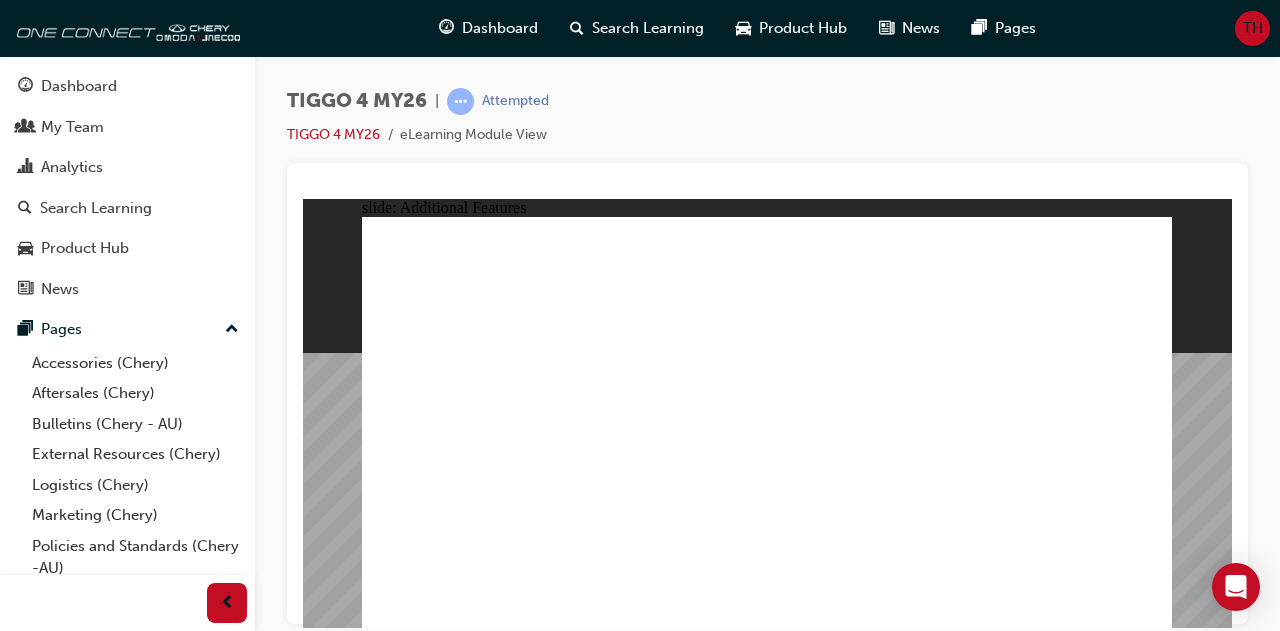 click 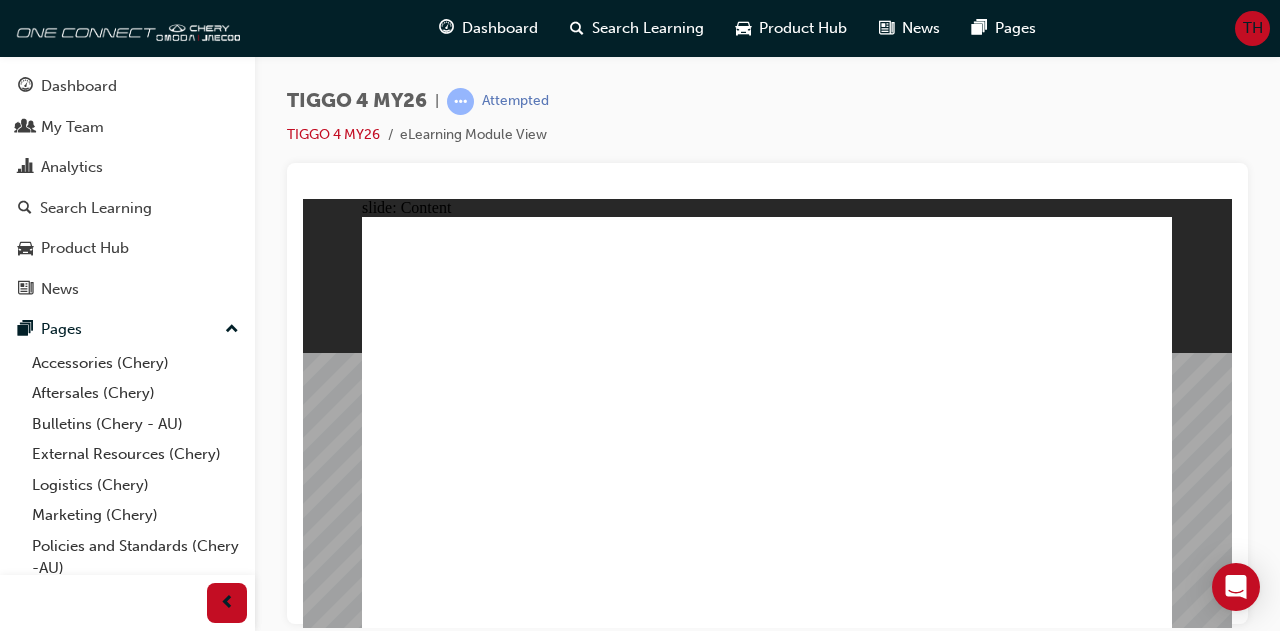 click at bounding box center [767, 5246] 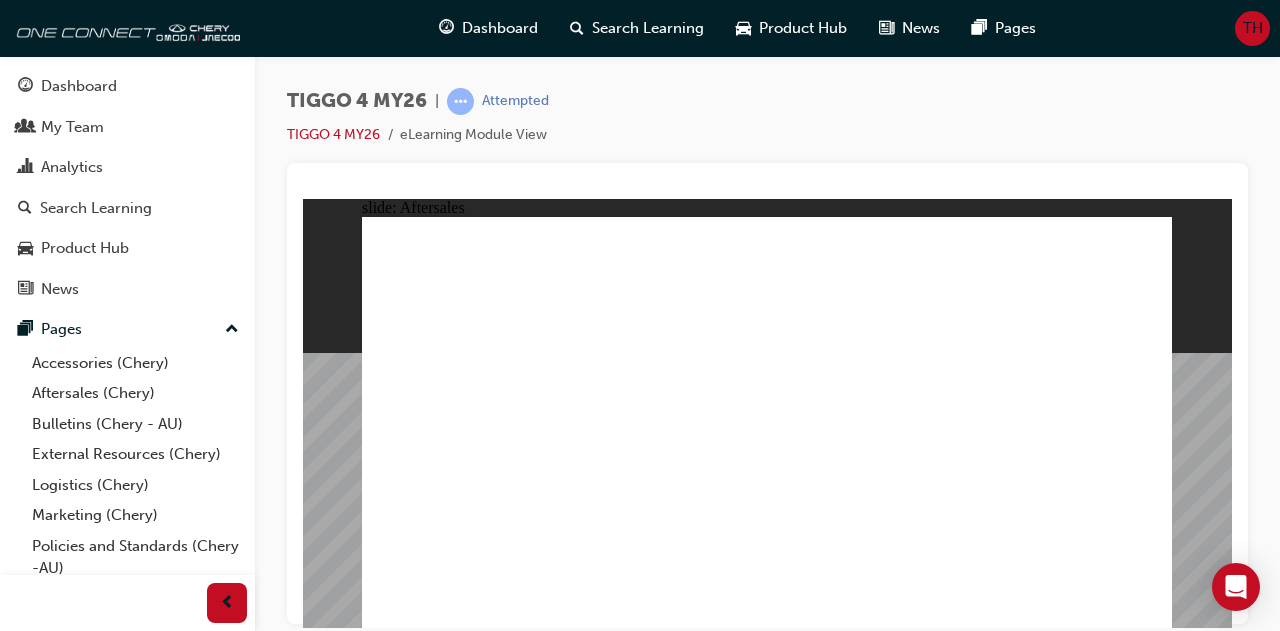 click 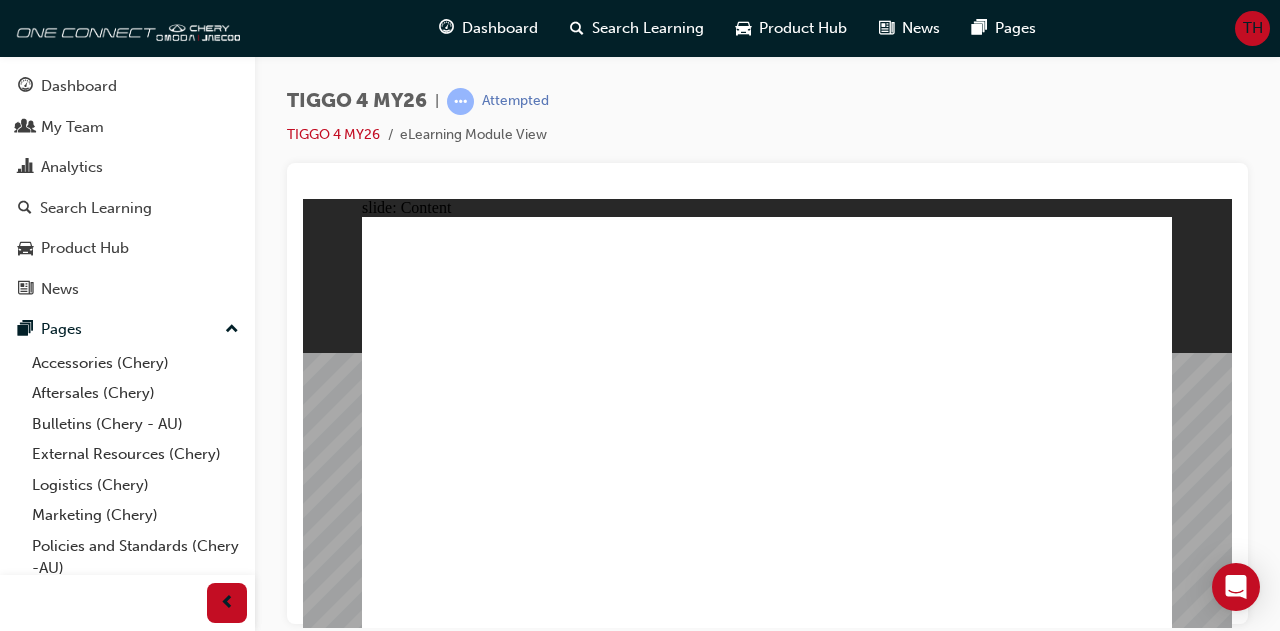 click 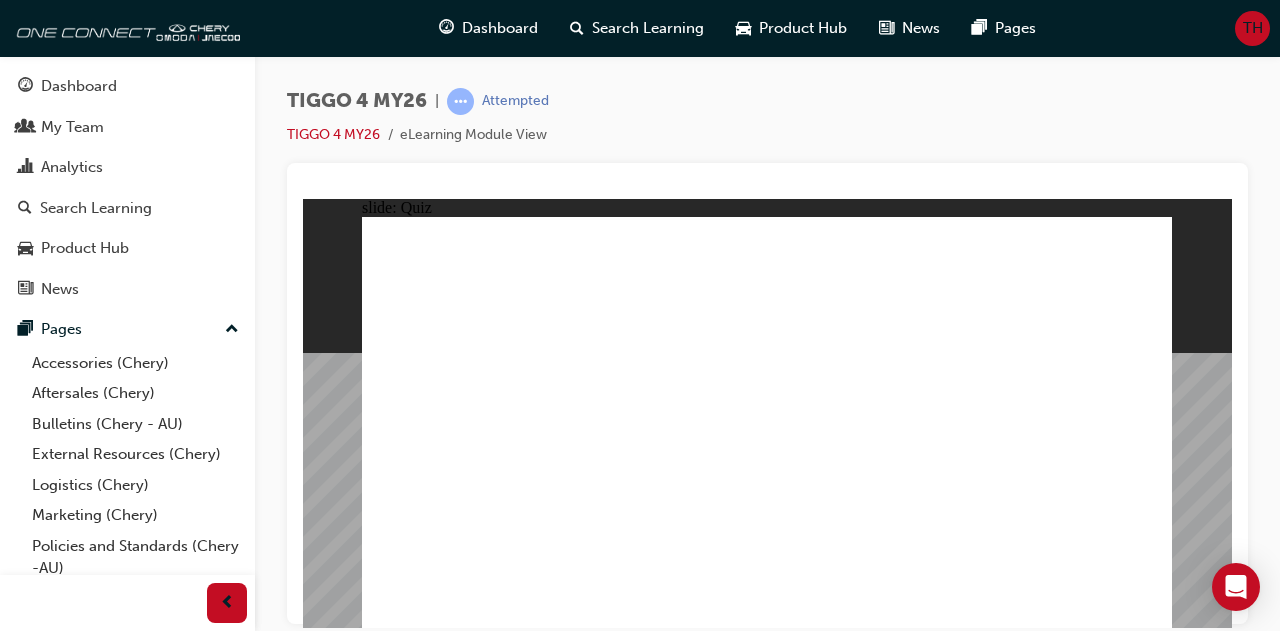 click 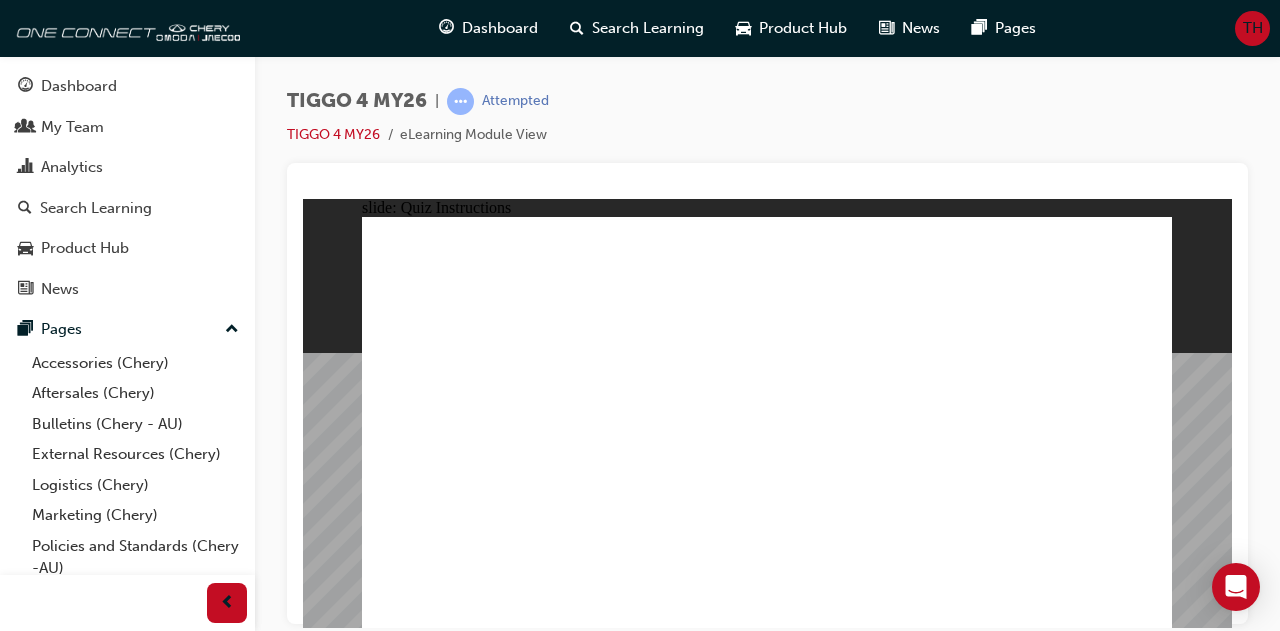 click 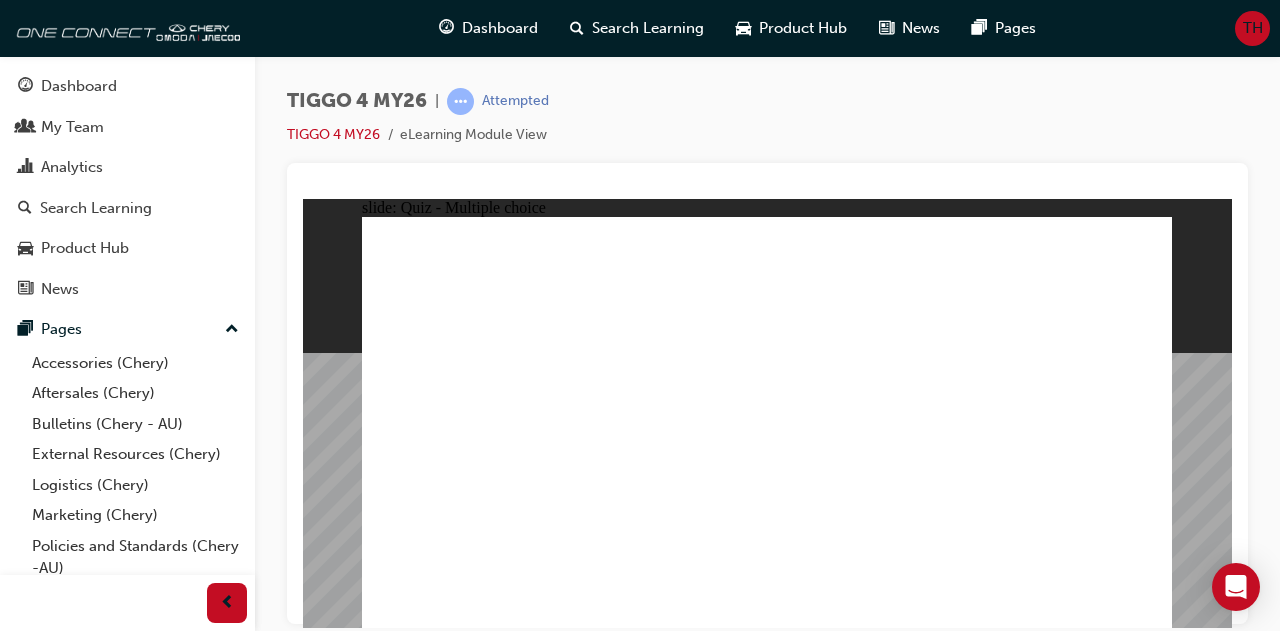 click 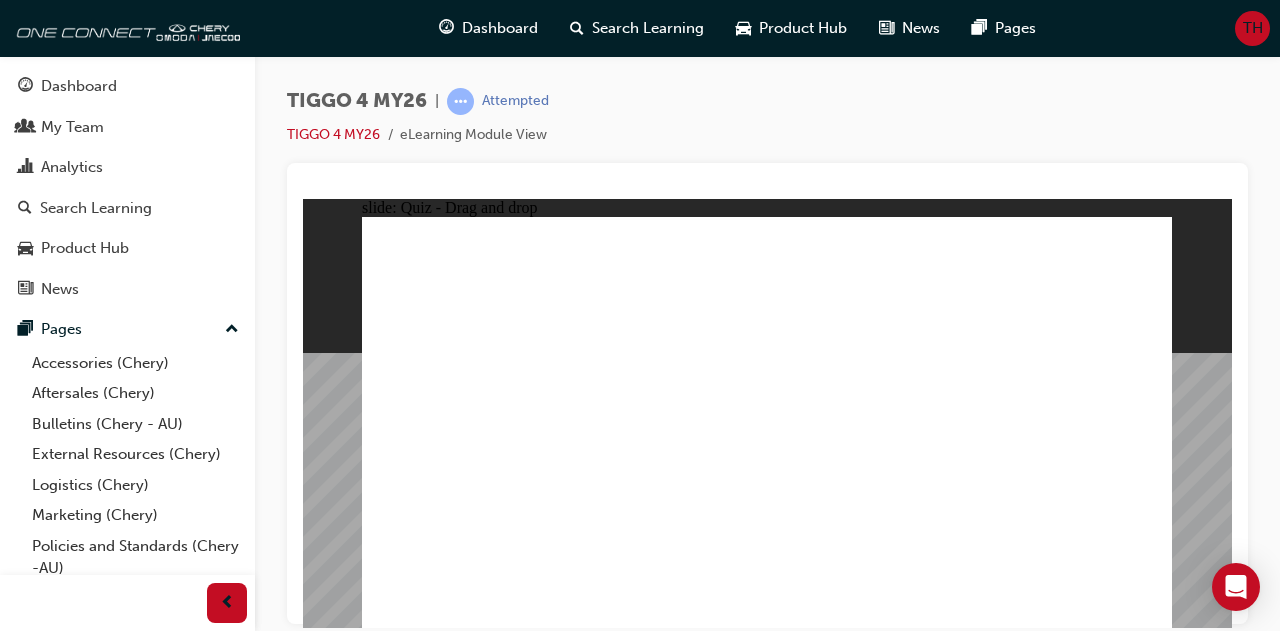 click 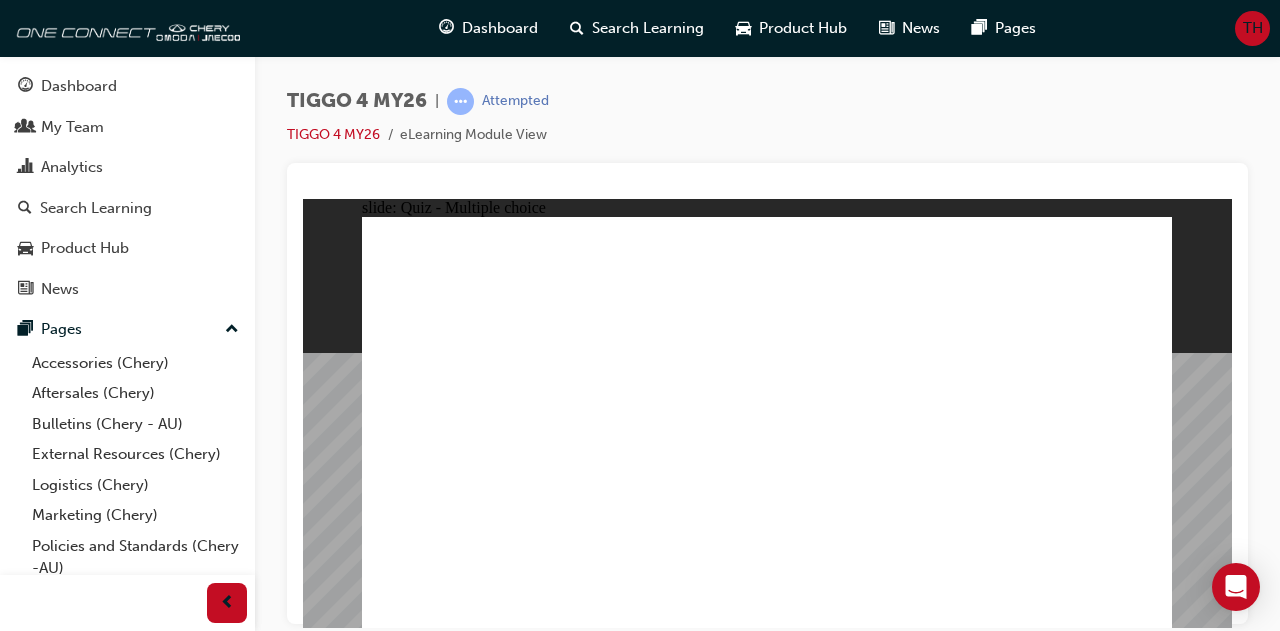 click 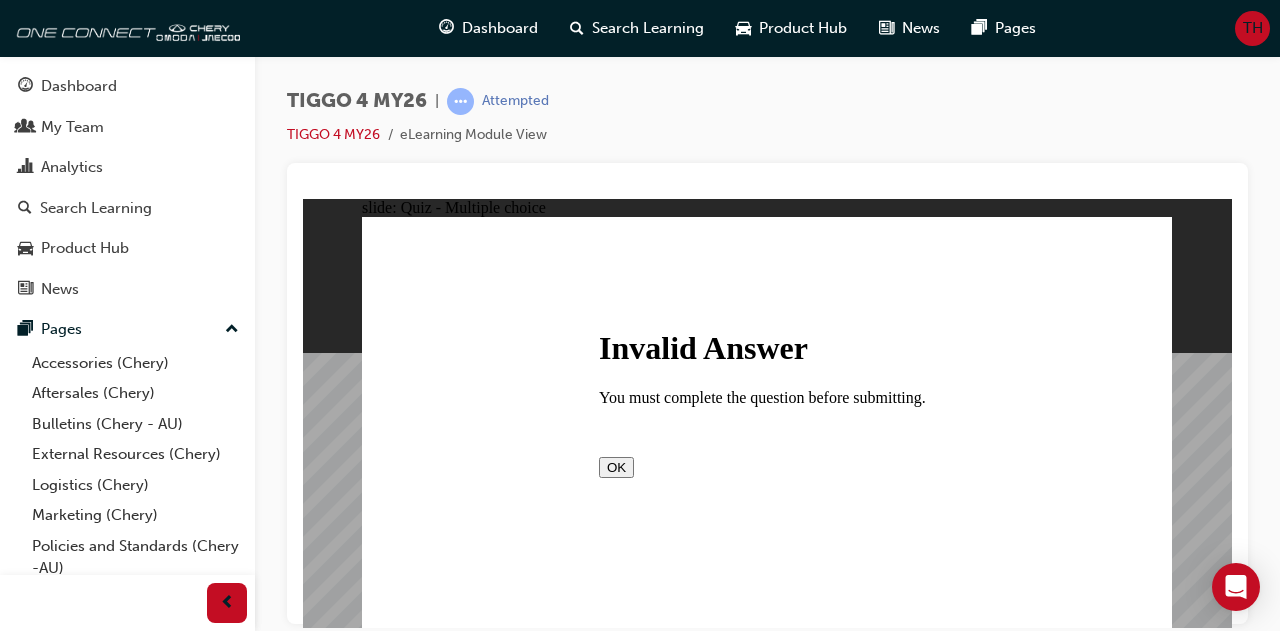 click on "OK" at bounding box center (616, 466) 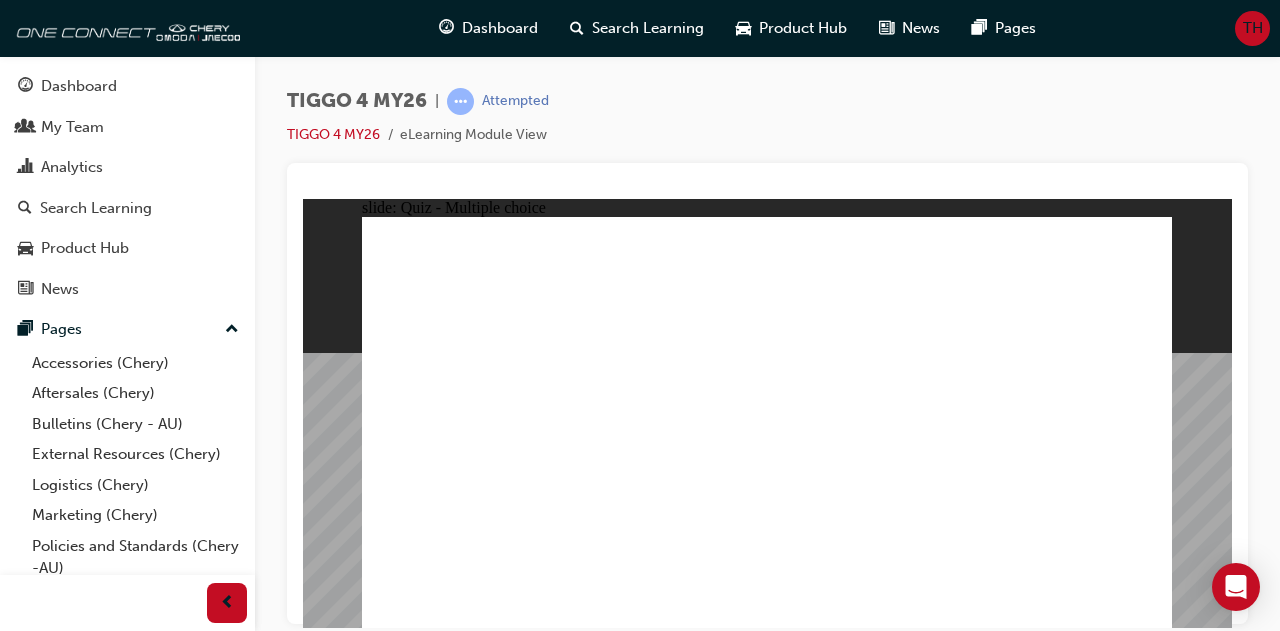 click 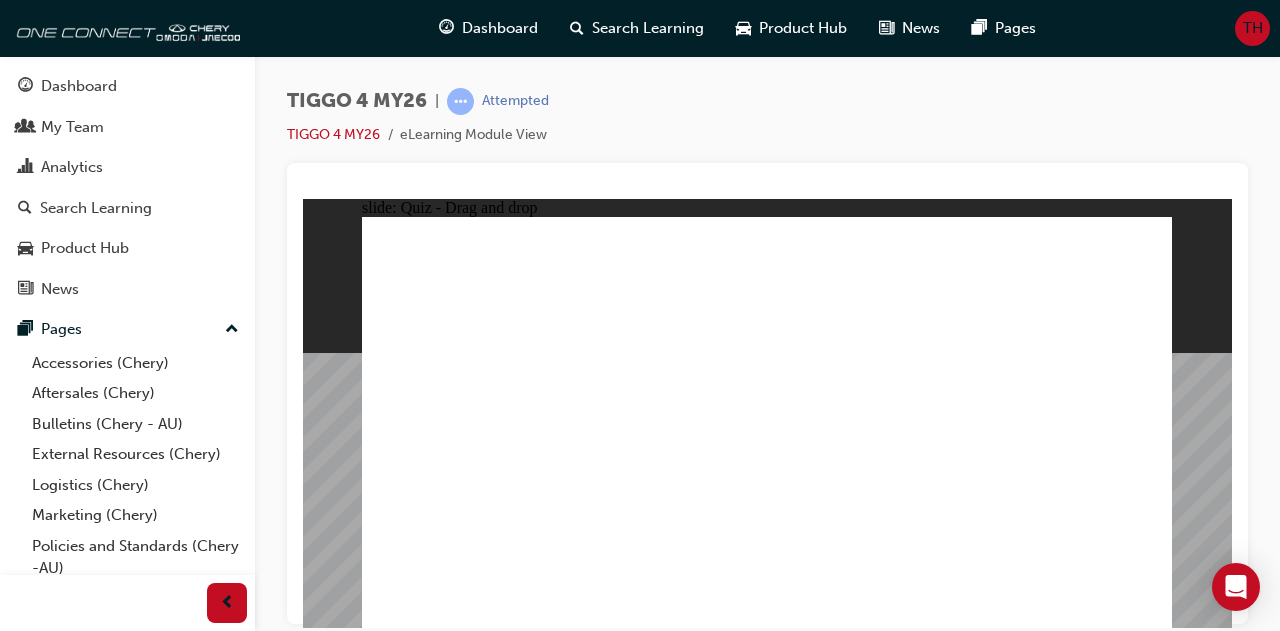 click 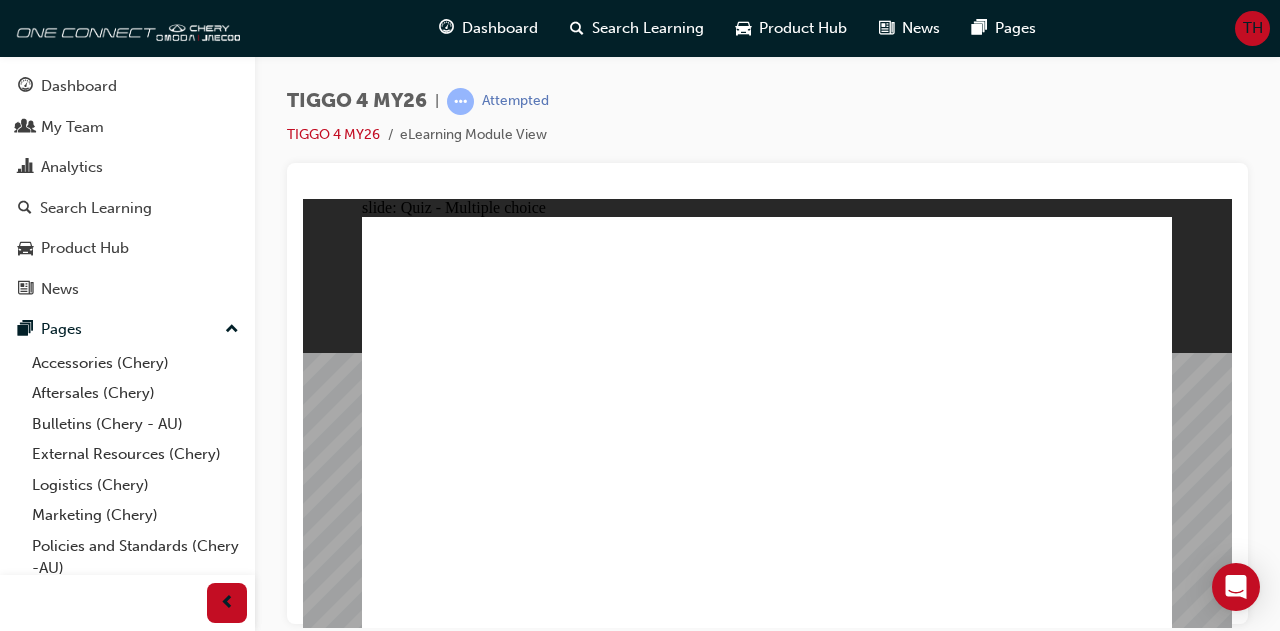 drag, startPoint x: 760, startPoint y: 482, endPoint x: 765, endPoint y: 470, distance: 13 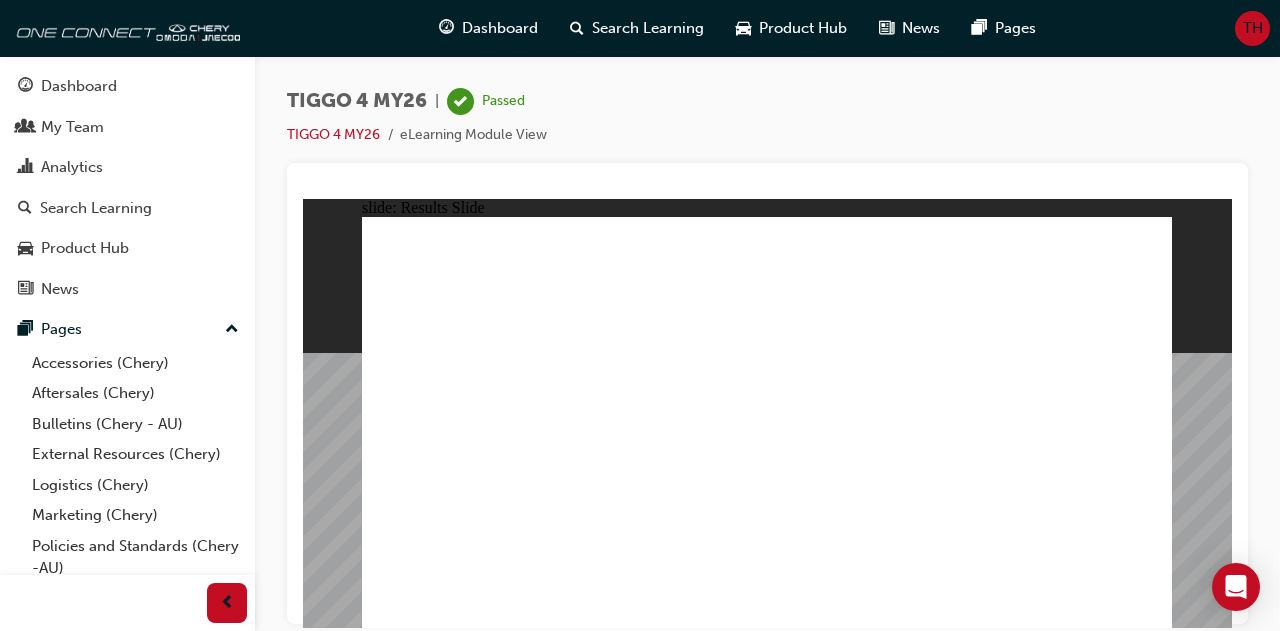click 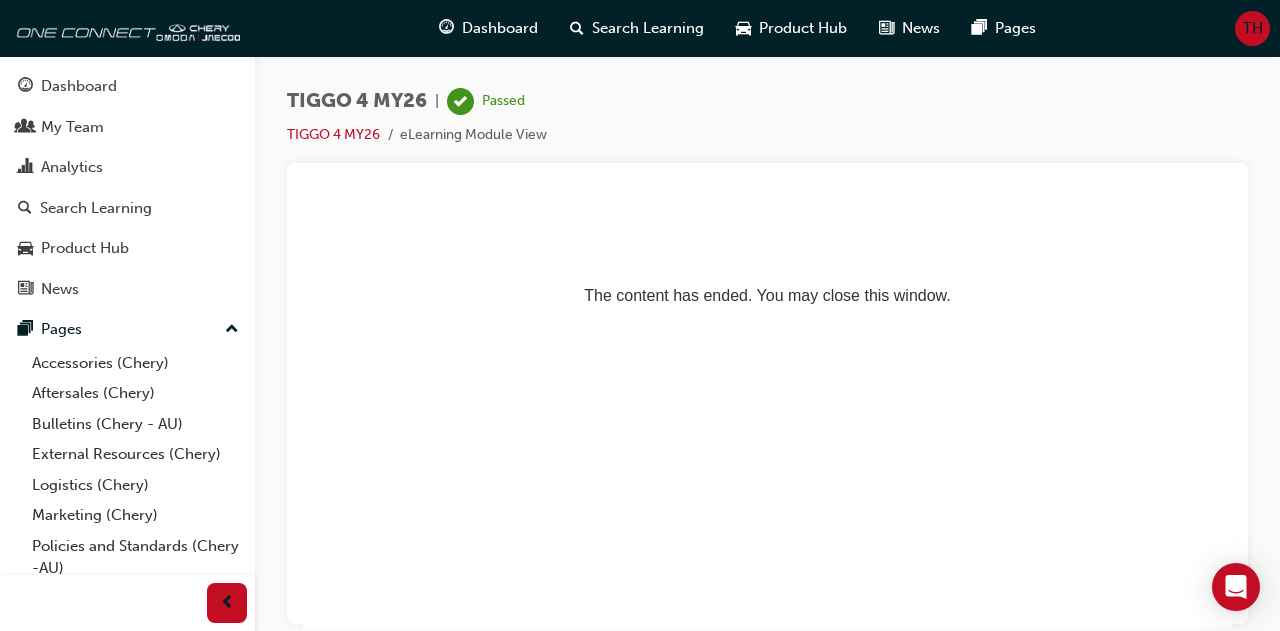 scroll, scrollTop: 0, scrollLeft: 0, axis: both 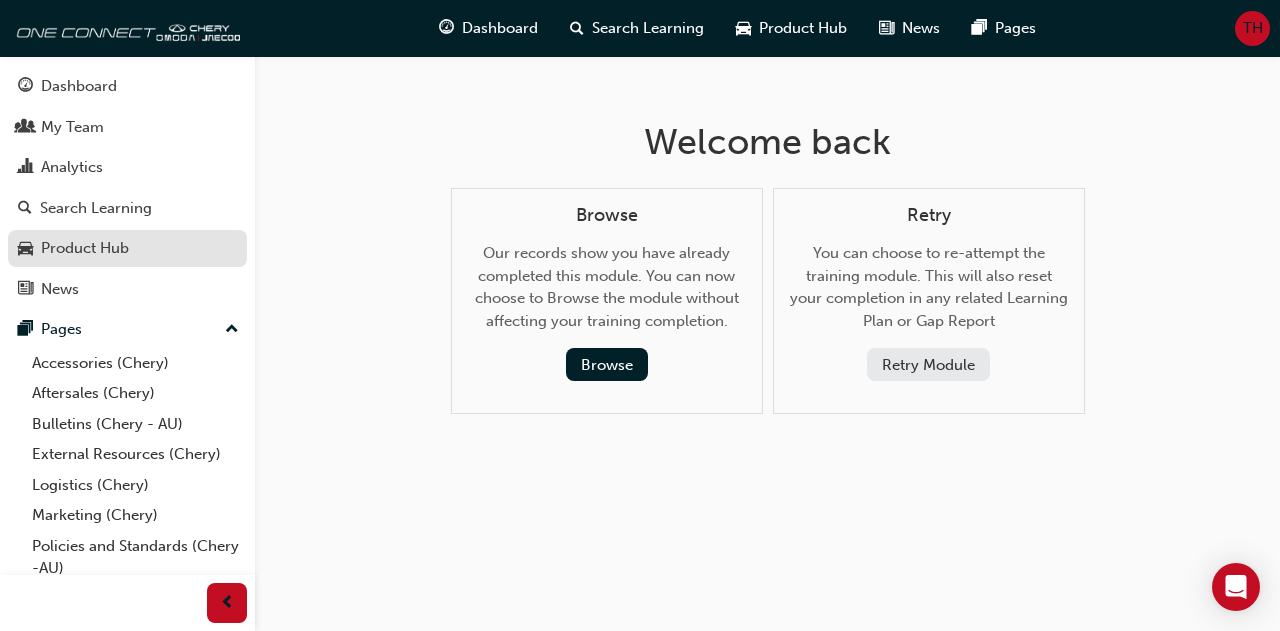 click on "Product Hub" at bounding box center (127, 248) 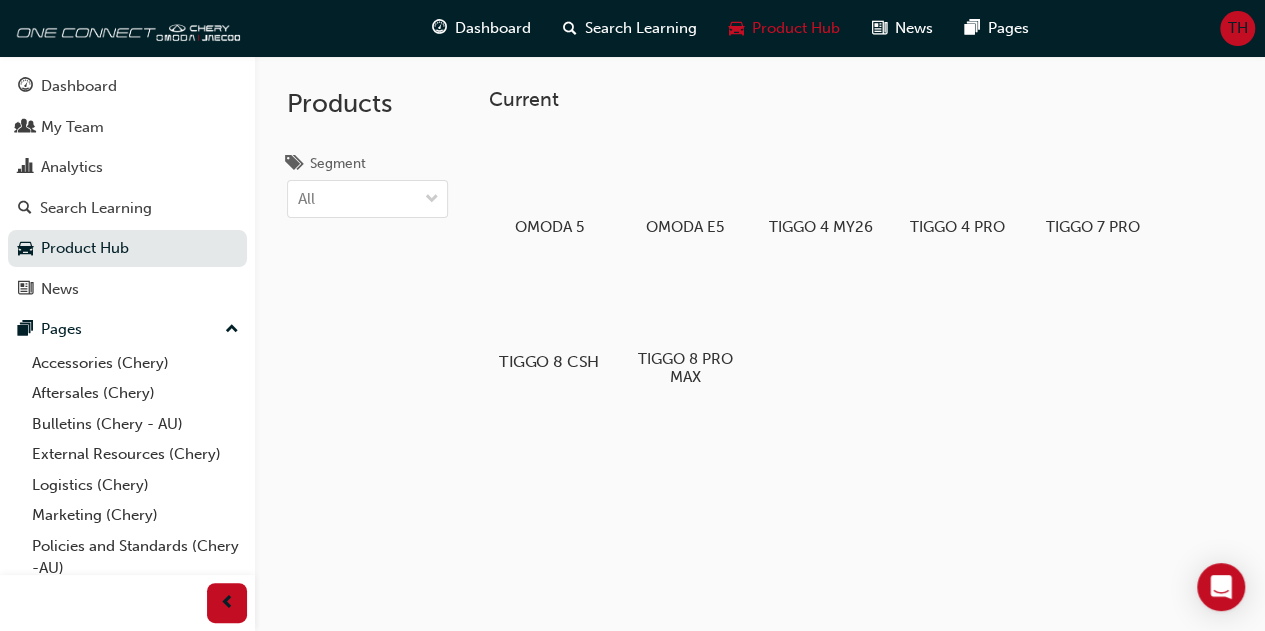 click at bounding box center (548, 304) 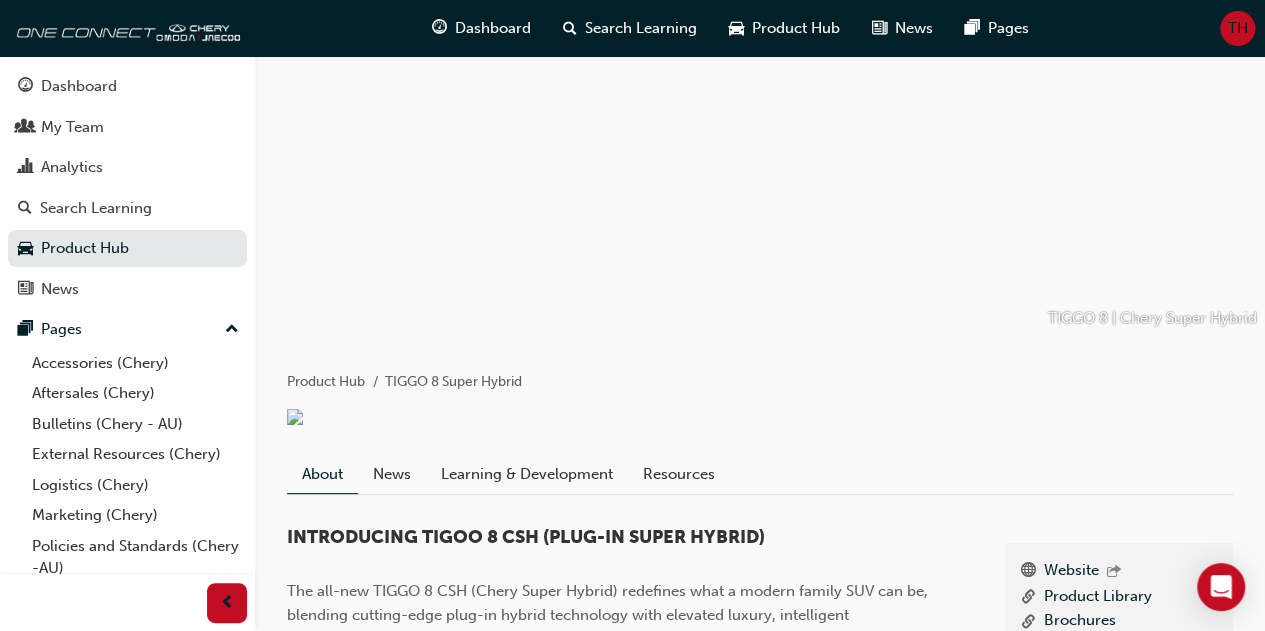 scroll, scrollTop: 53, scrollLeft: 0, axis: vertical 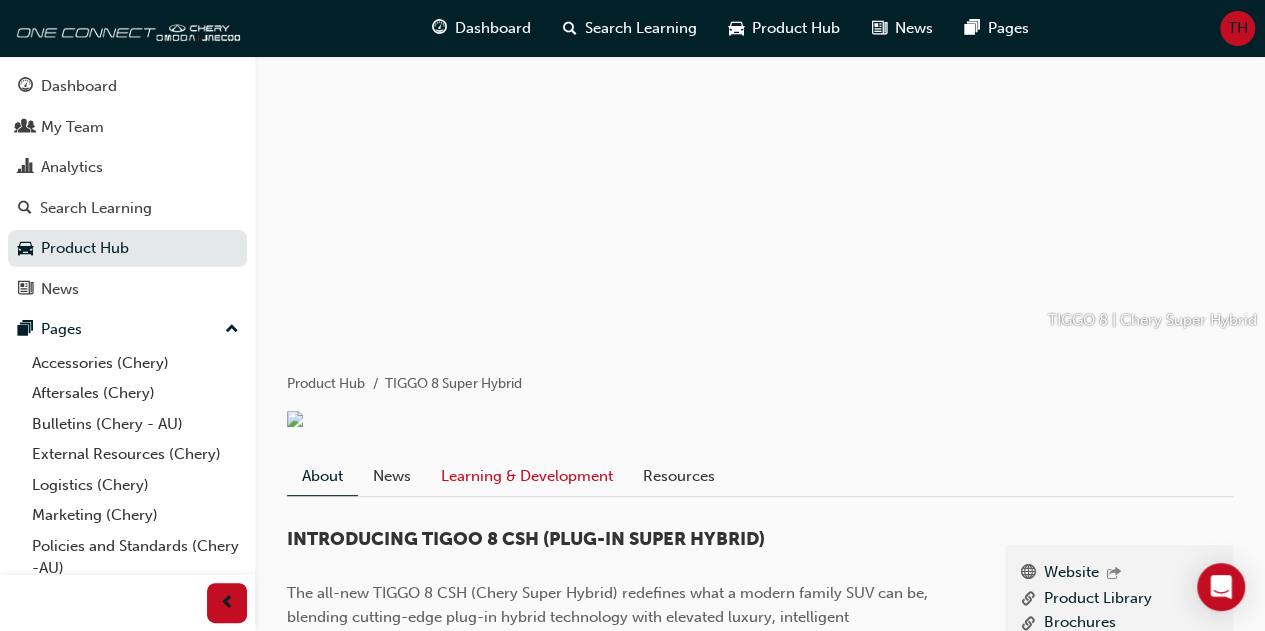 click on "Learning & Development" at bounding box center (527, 477) 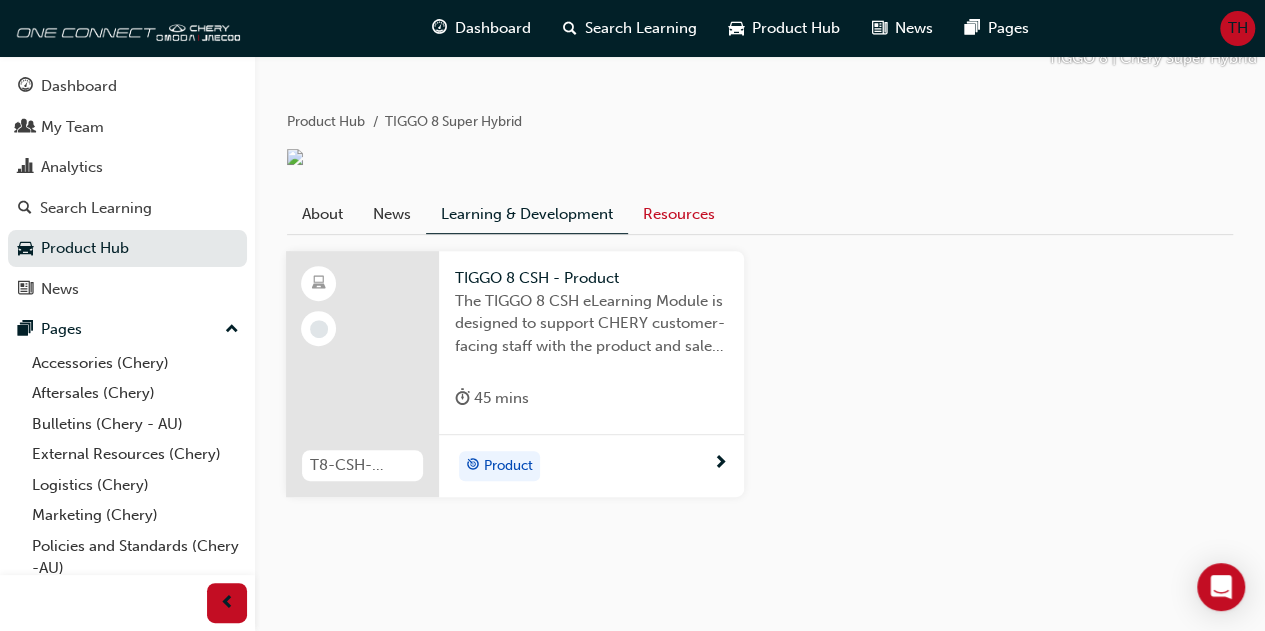 scroll, scrollTop: 316, scrollLeft: 0, axis: vertical 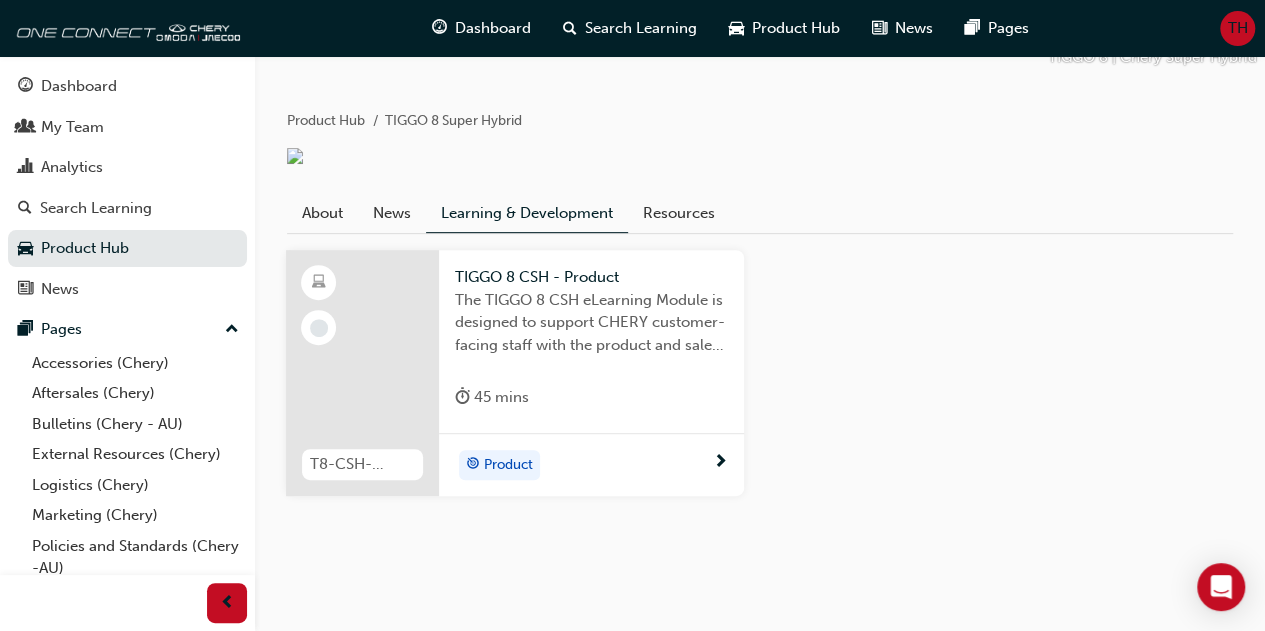 click on "About News Learning & Development Resources" at bounding box center [760, 207] 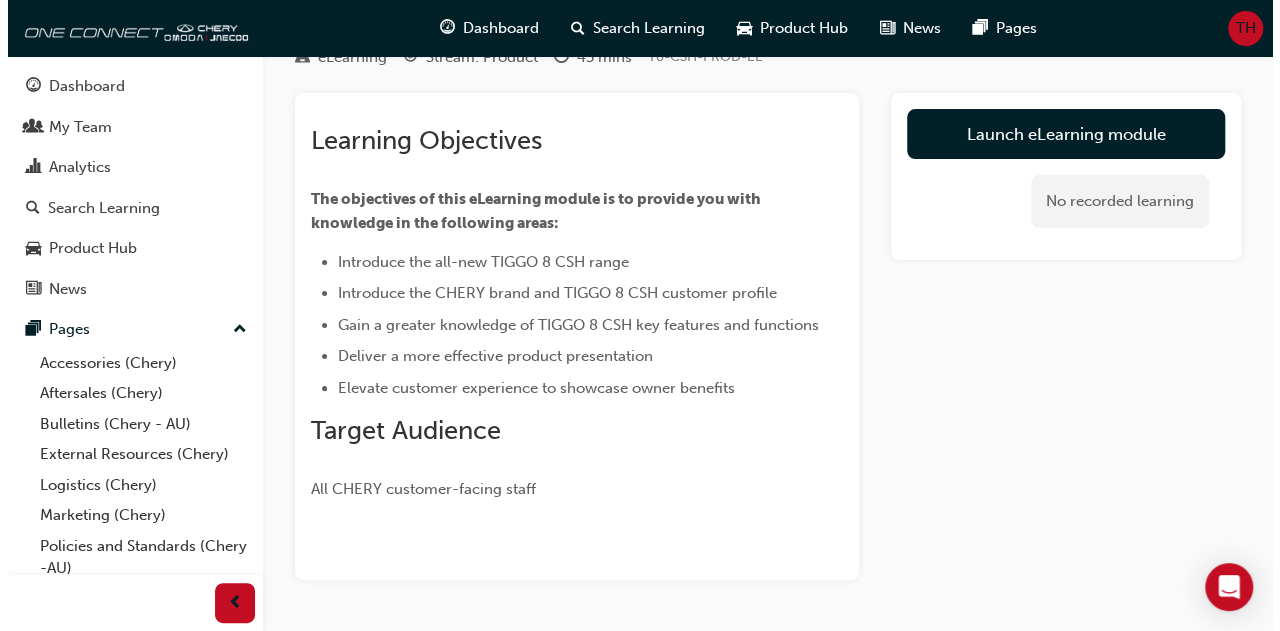 scroll, scrollTop: 0, scrollLeft: 0, axis: both 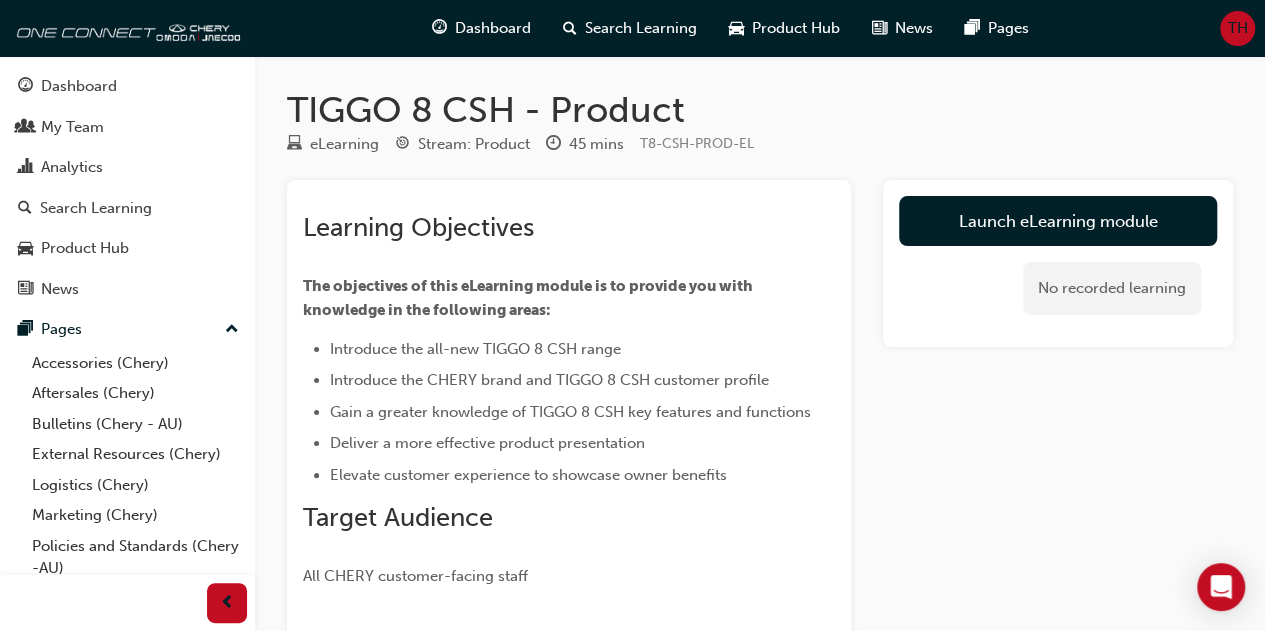 click on "The objectives of this eLearning module is to provide you with knowledge in the following areas:" at bounding box center [529, 298] 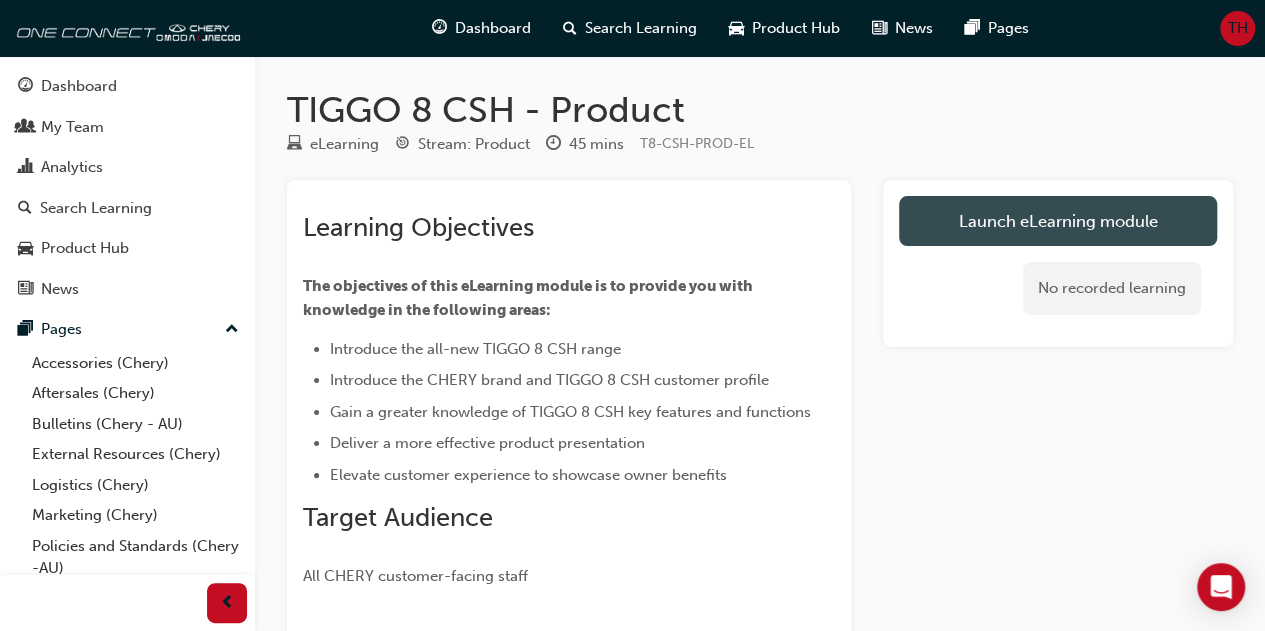 click on "Launch eLearning module" at bounding box center [1058, 221] 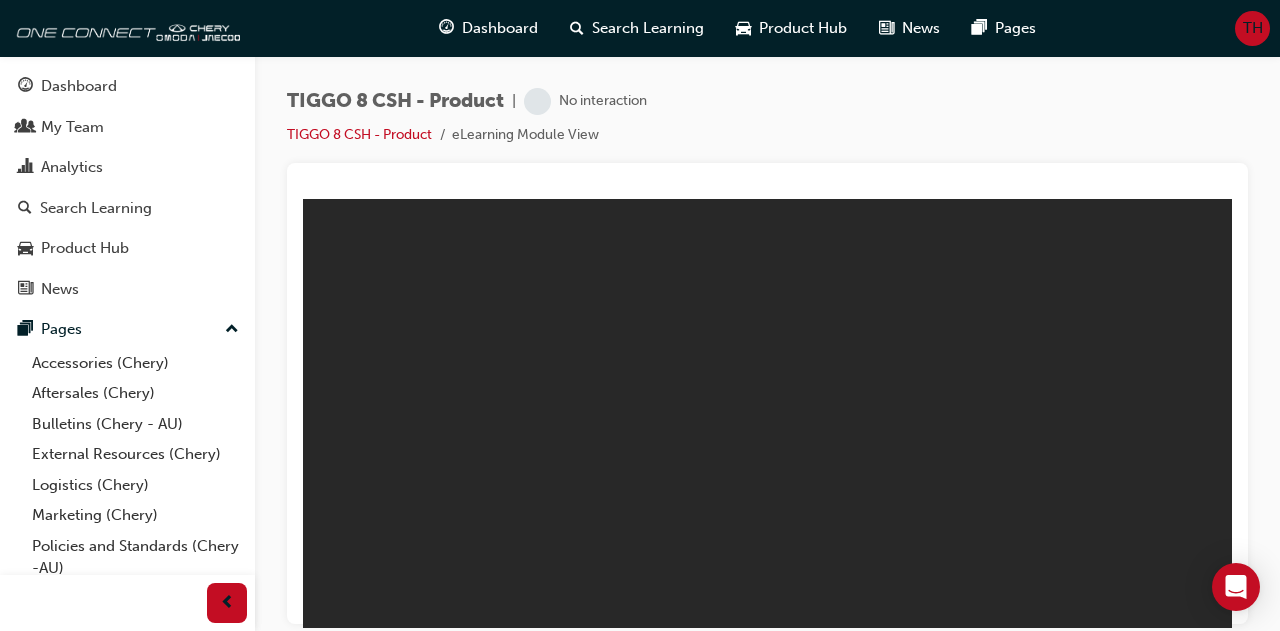 scroll, scrollTop: 0, scrollLeft: 0, axis: both 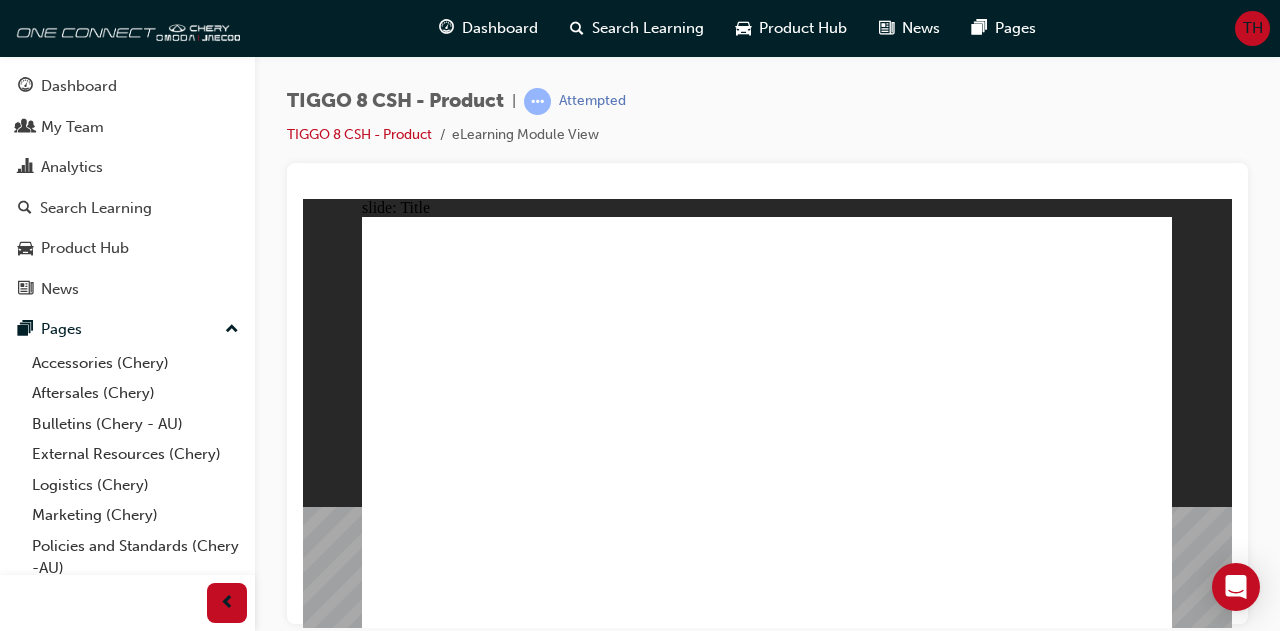 click 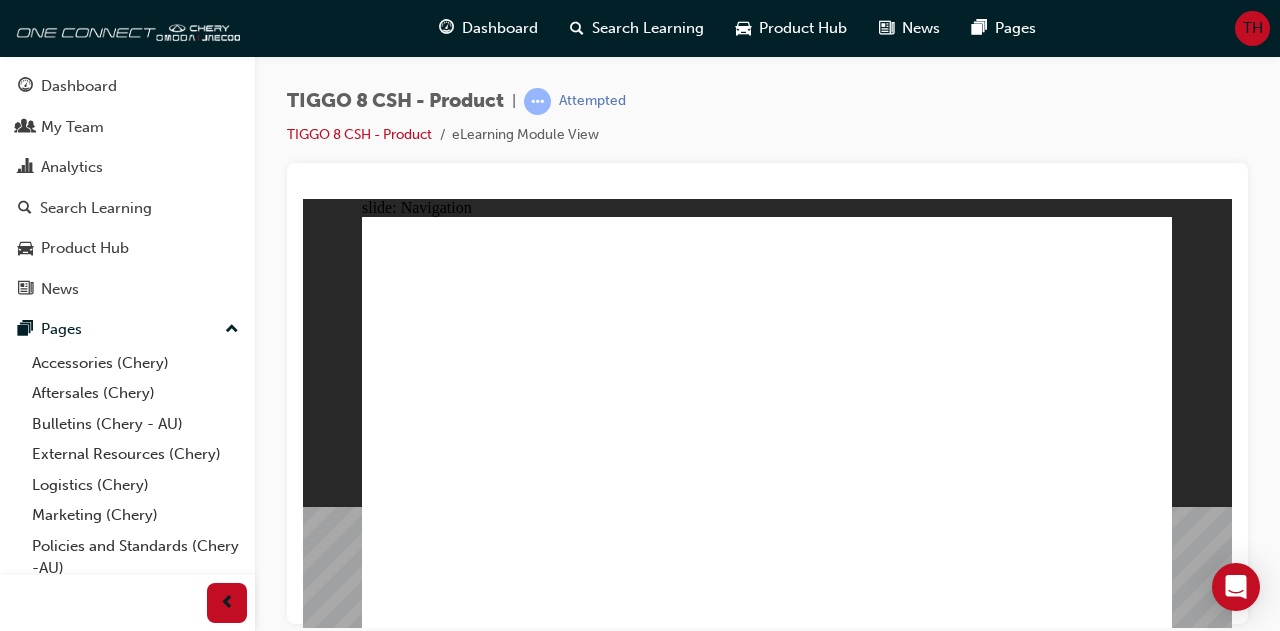 click 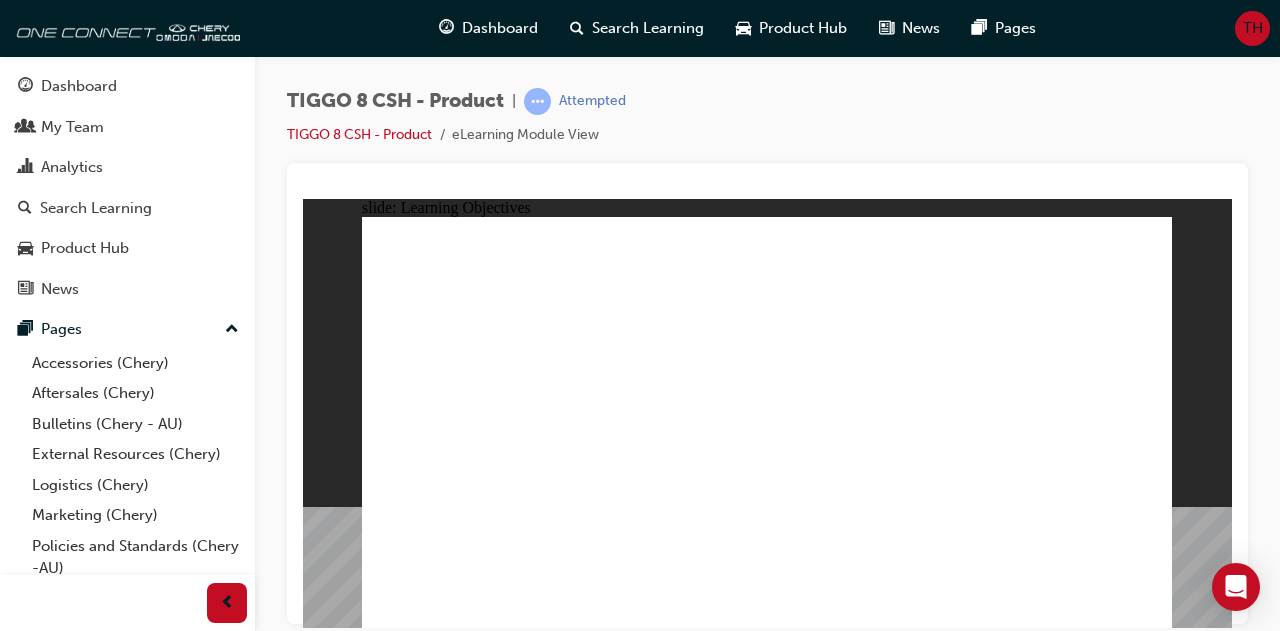 click 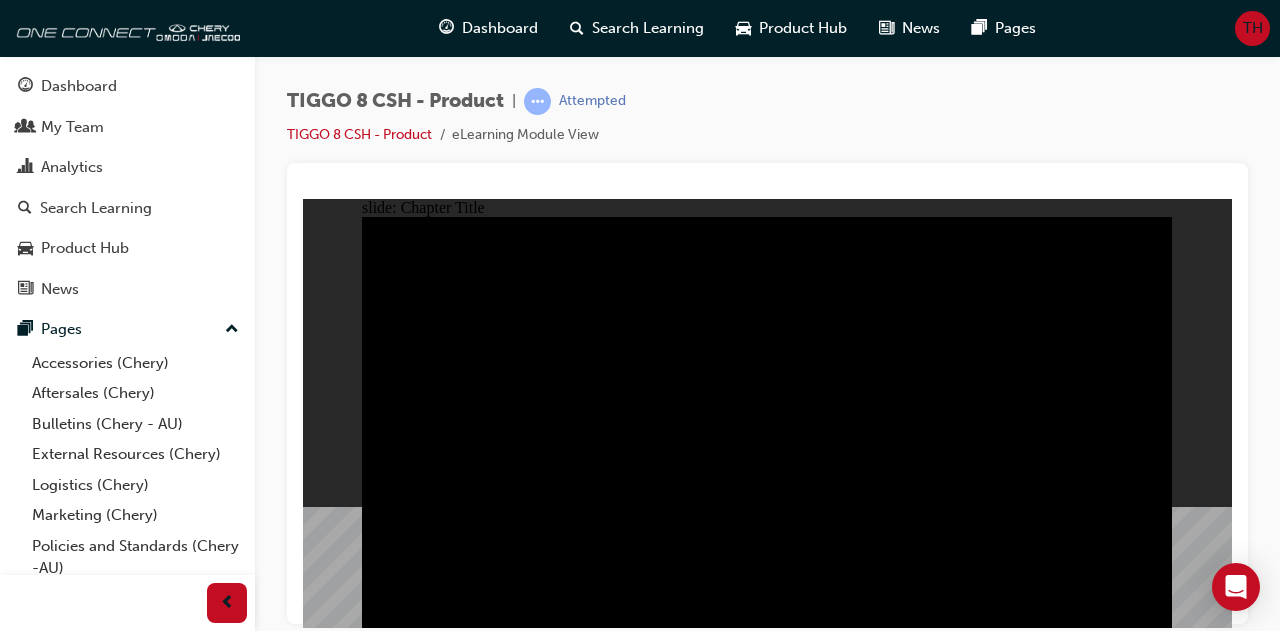 click 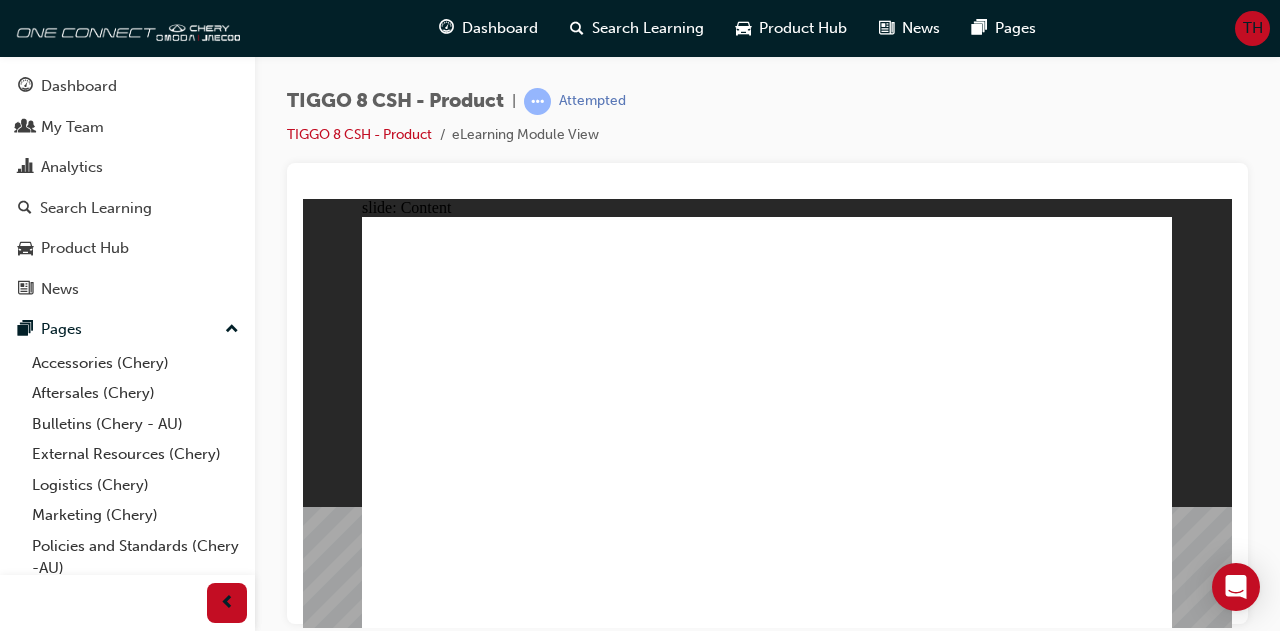 click 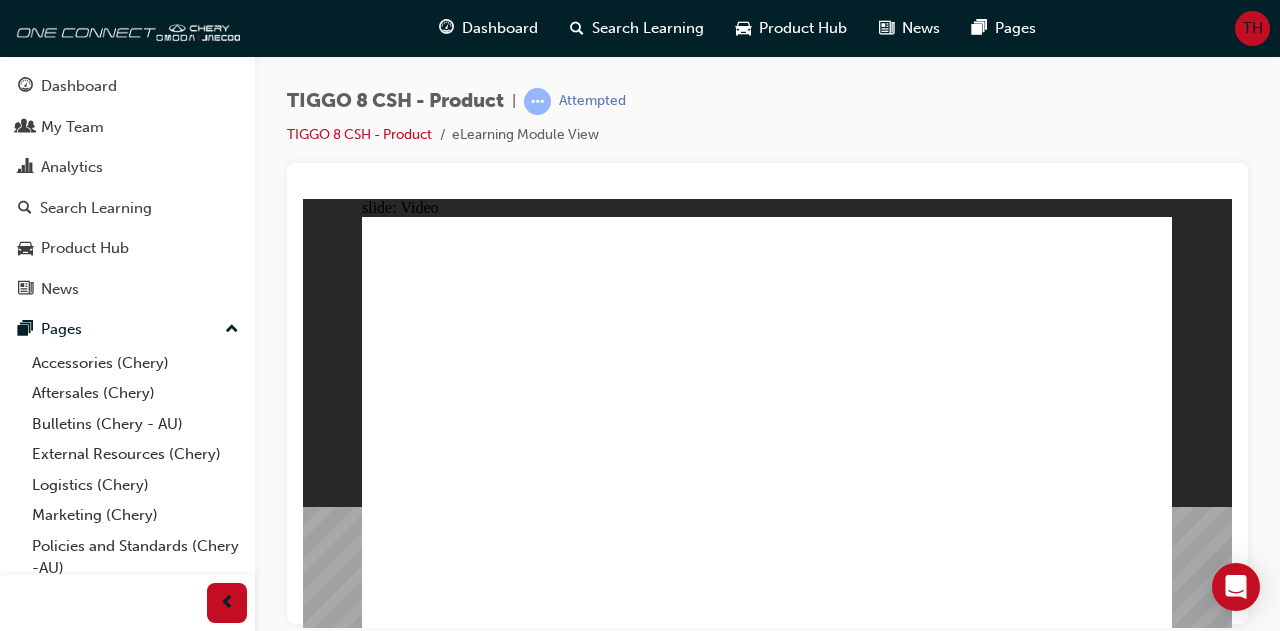click at bounding box center [645, 3332] 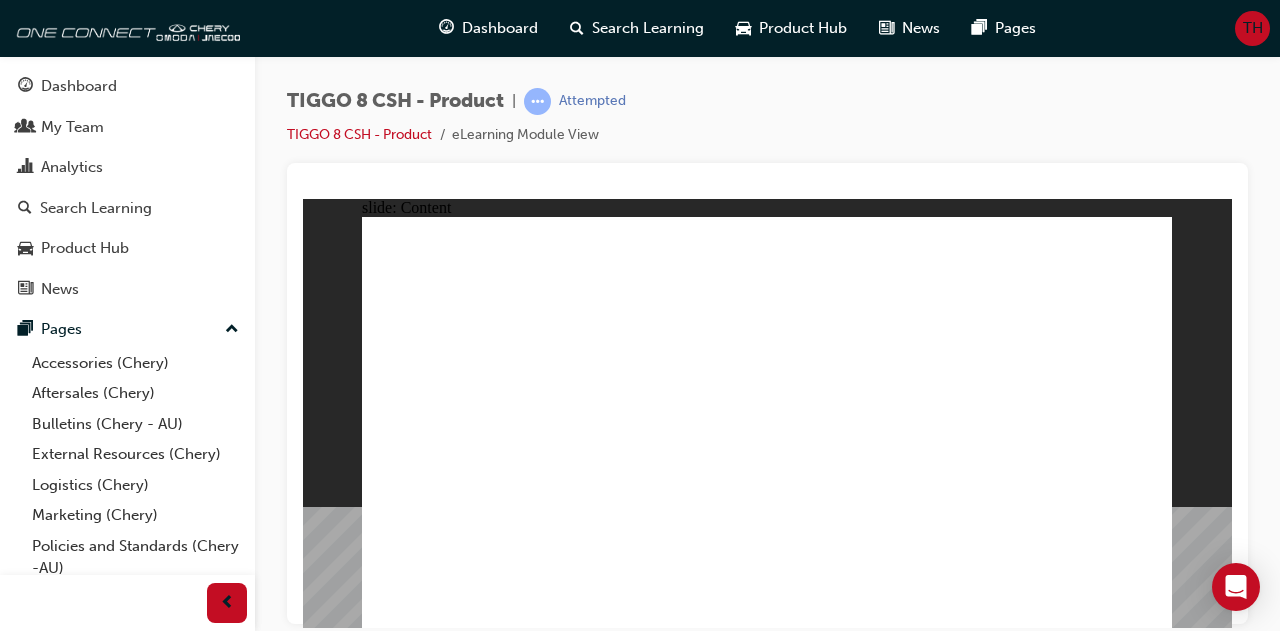 click 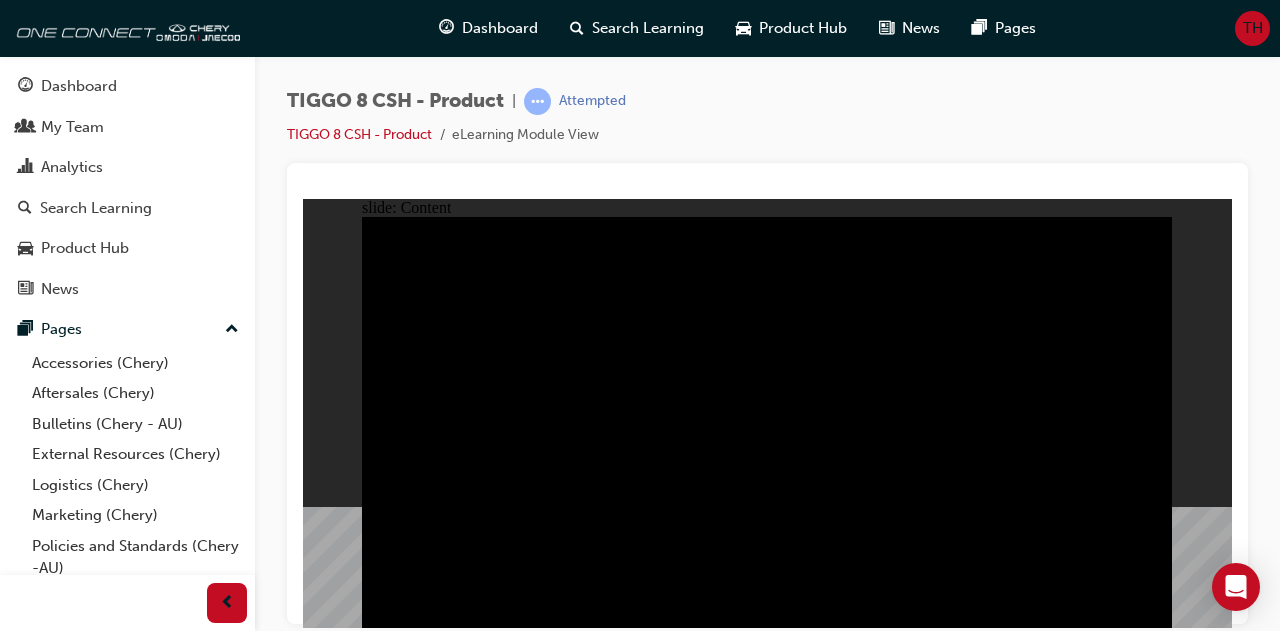 click 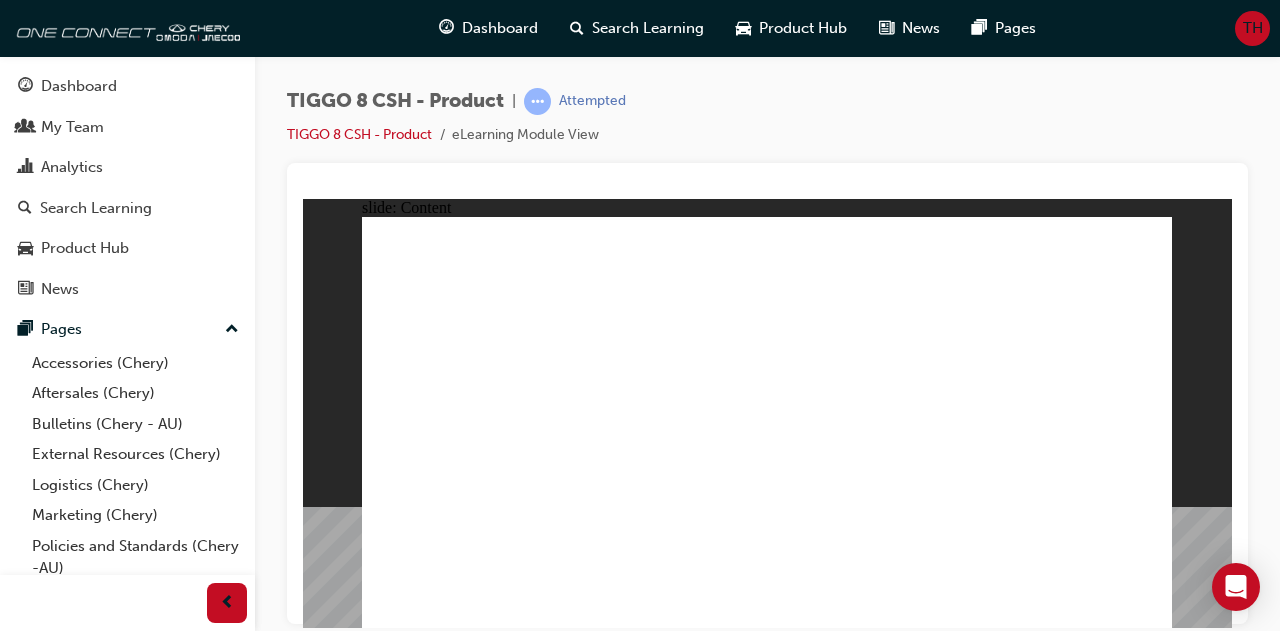 click 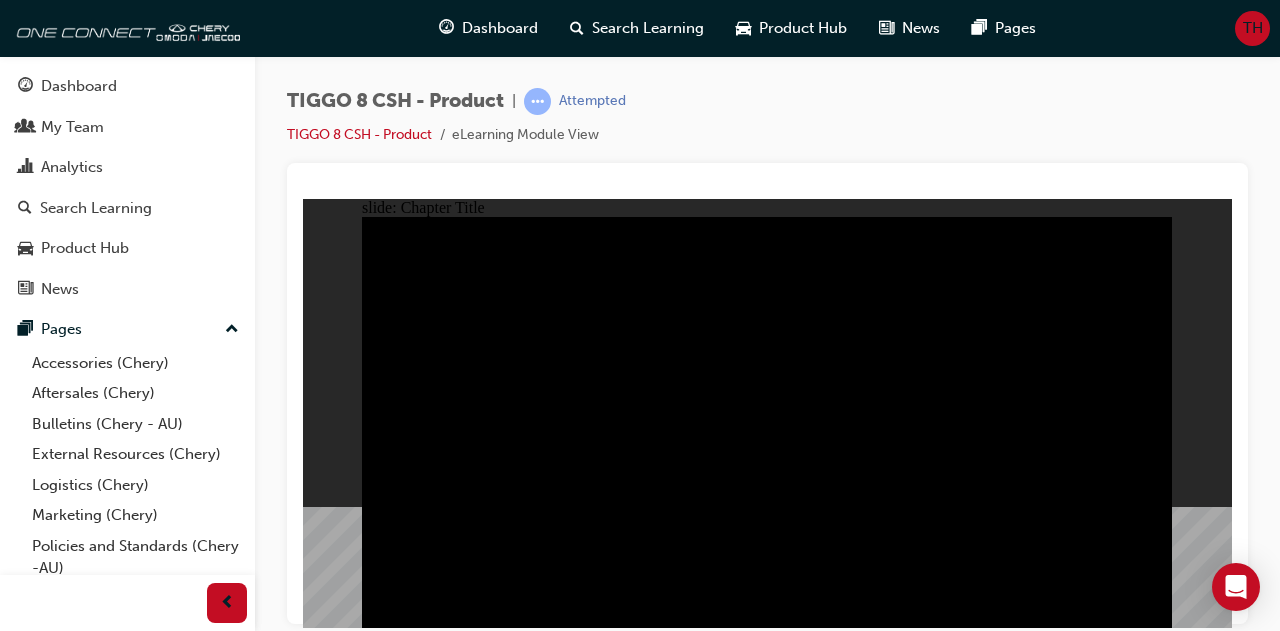 click 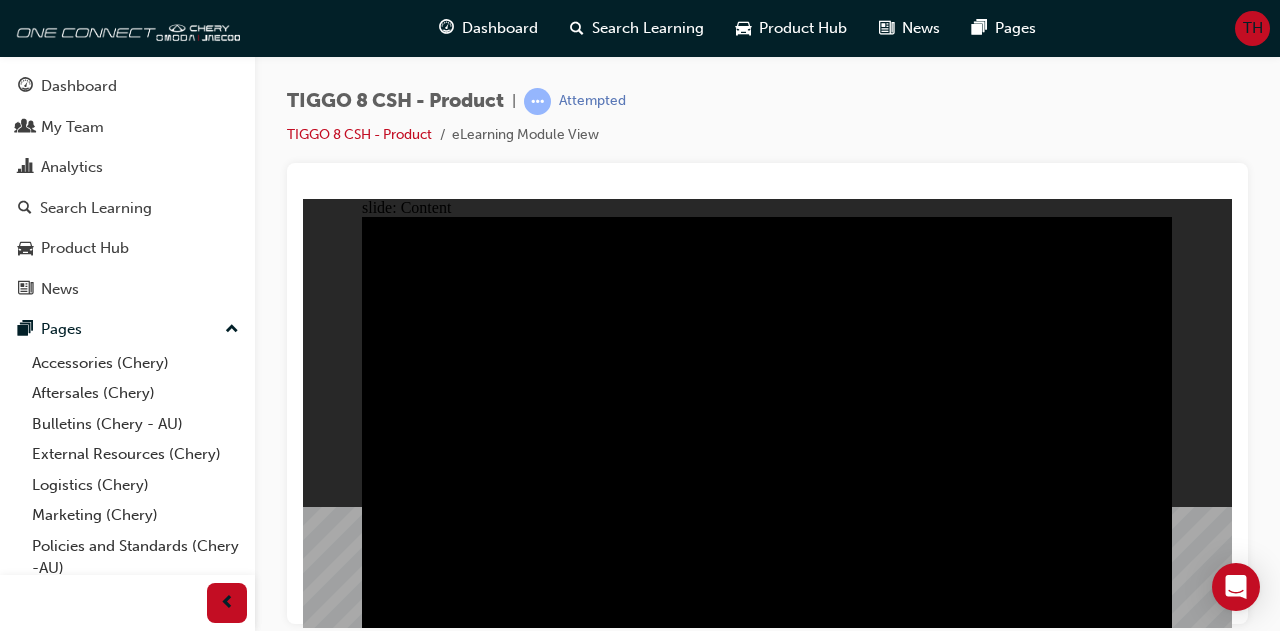 click 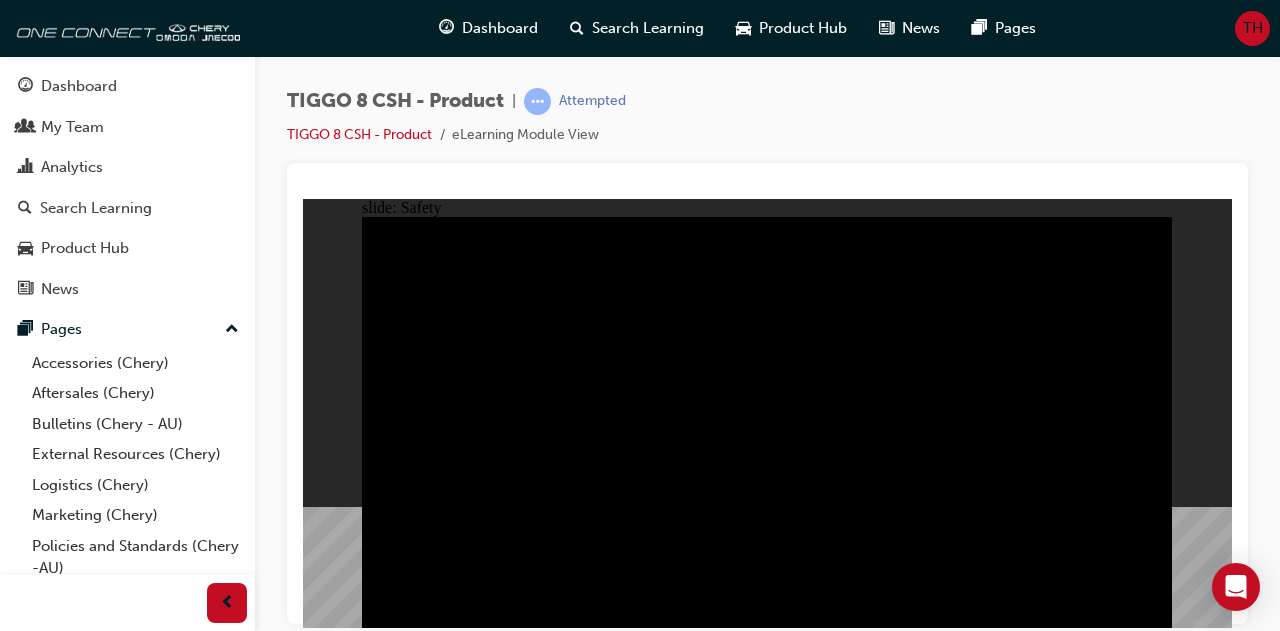 click at bounding box center [767, 4817] 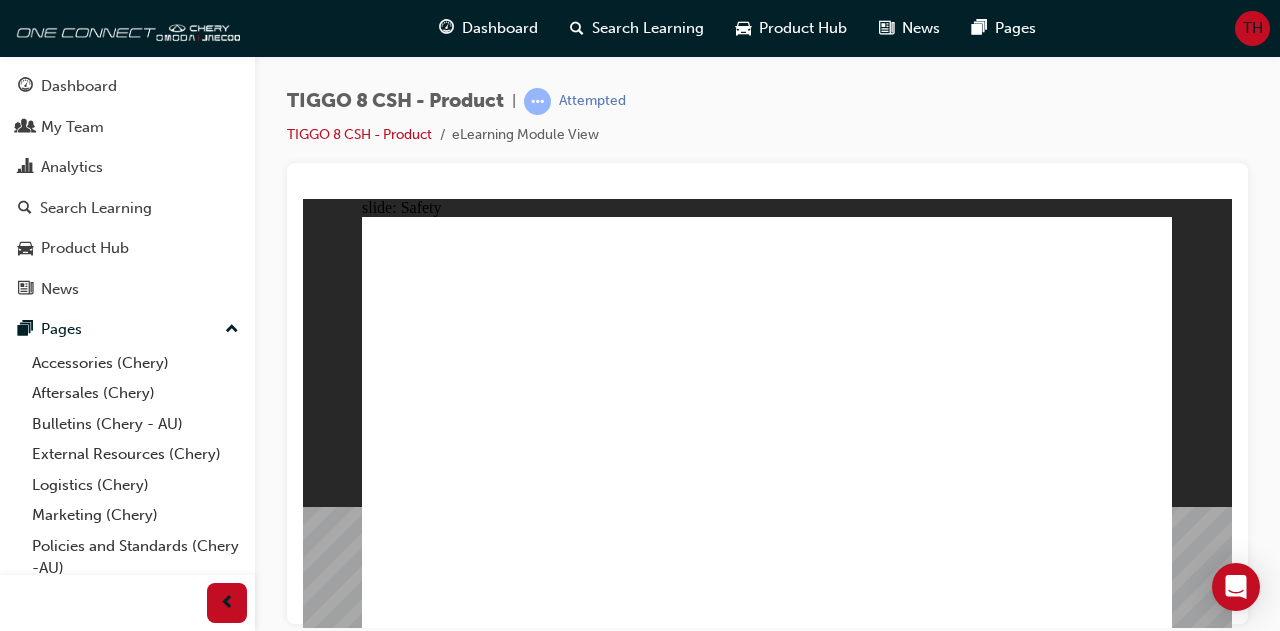 click 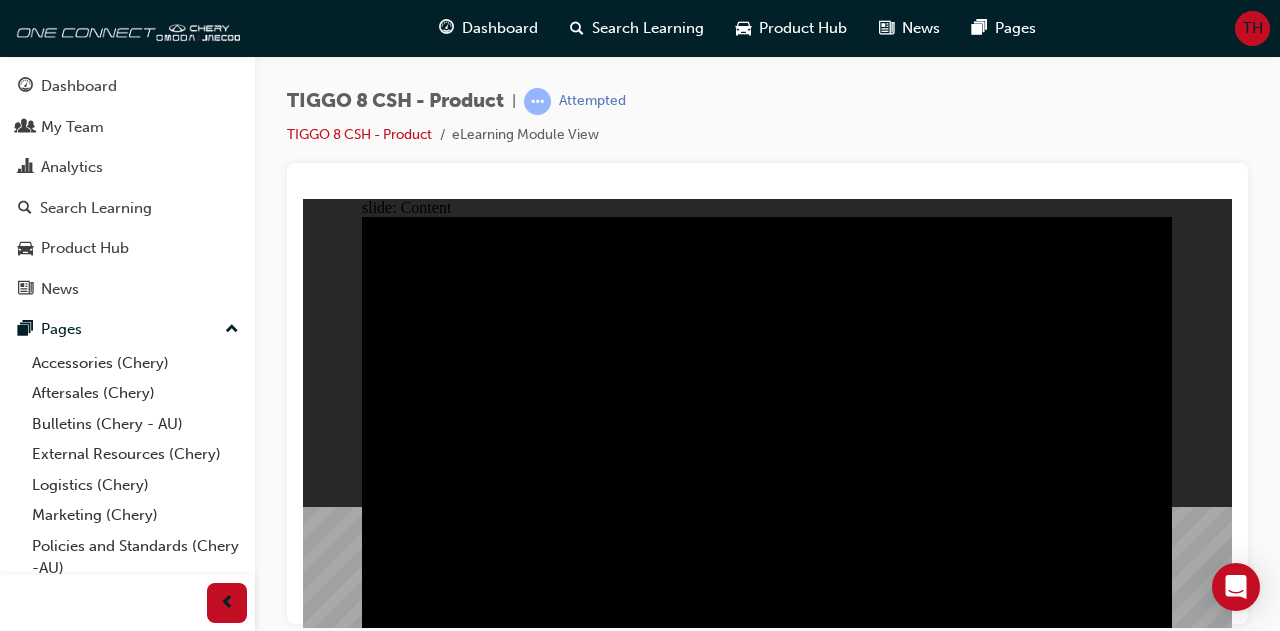 click 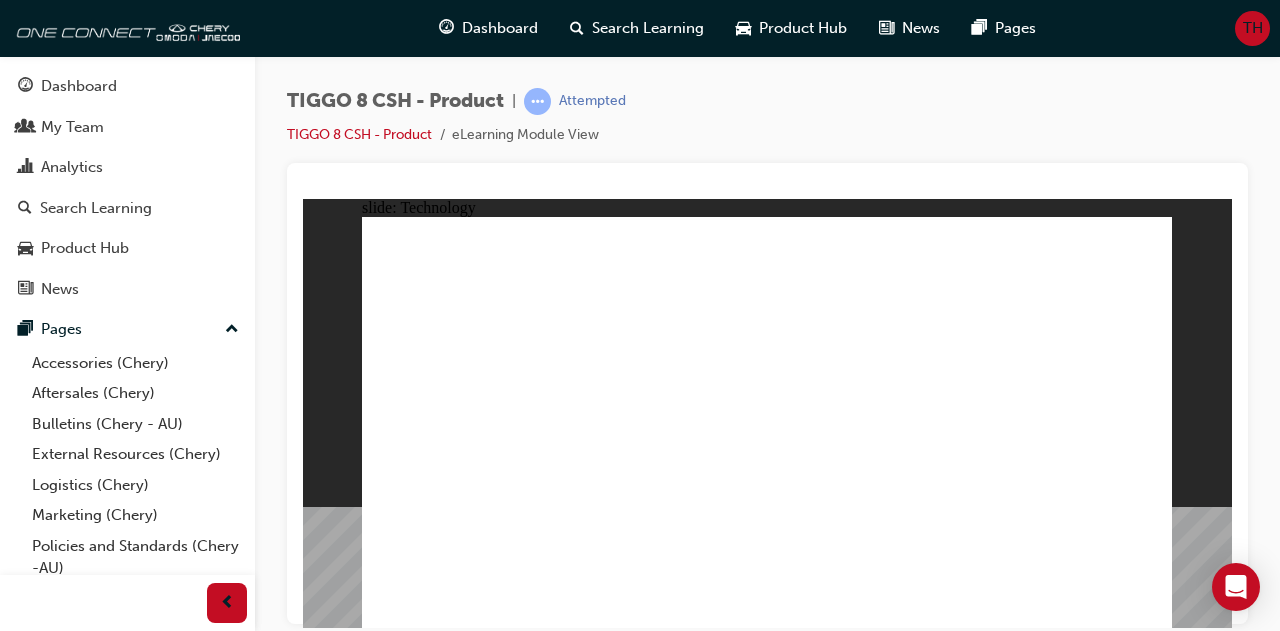 click 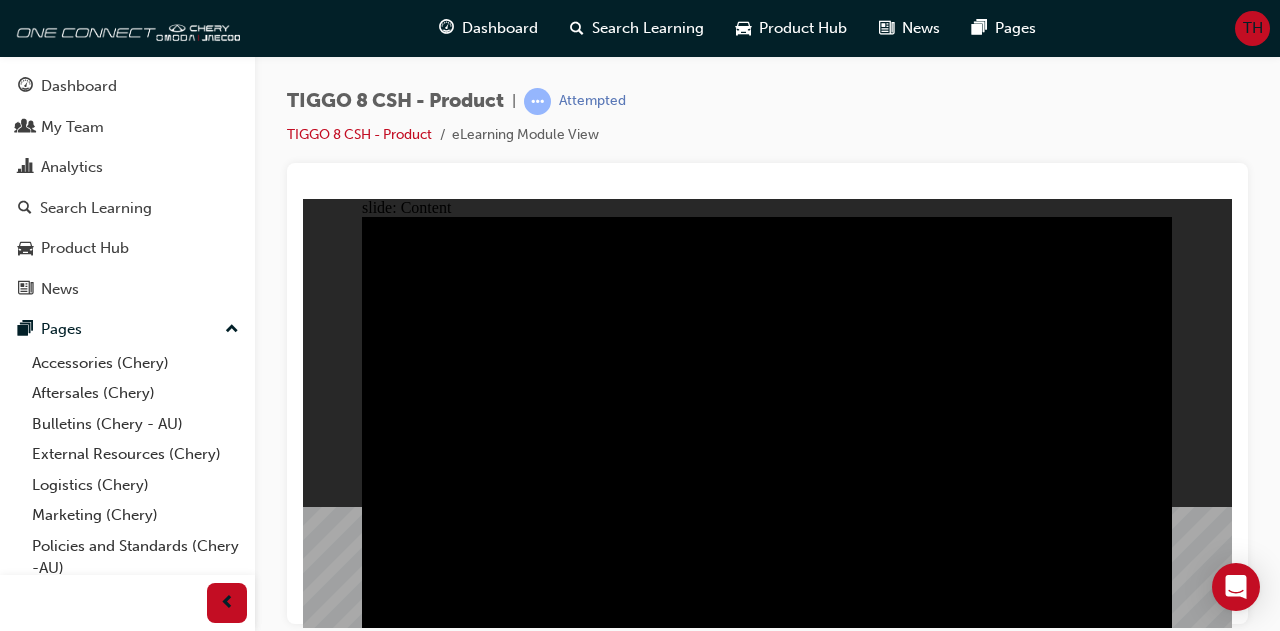 click 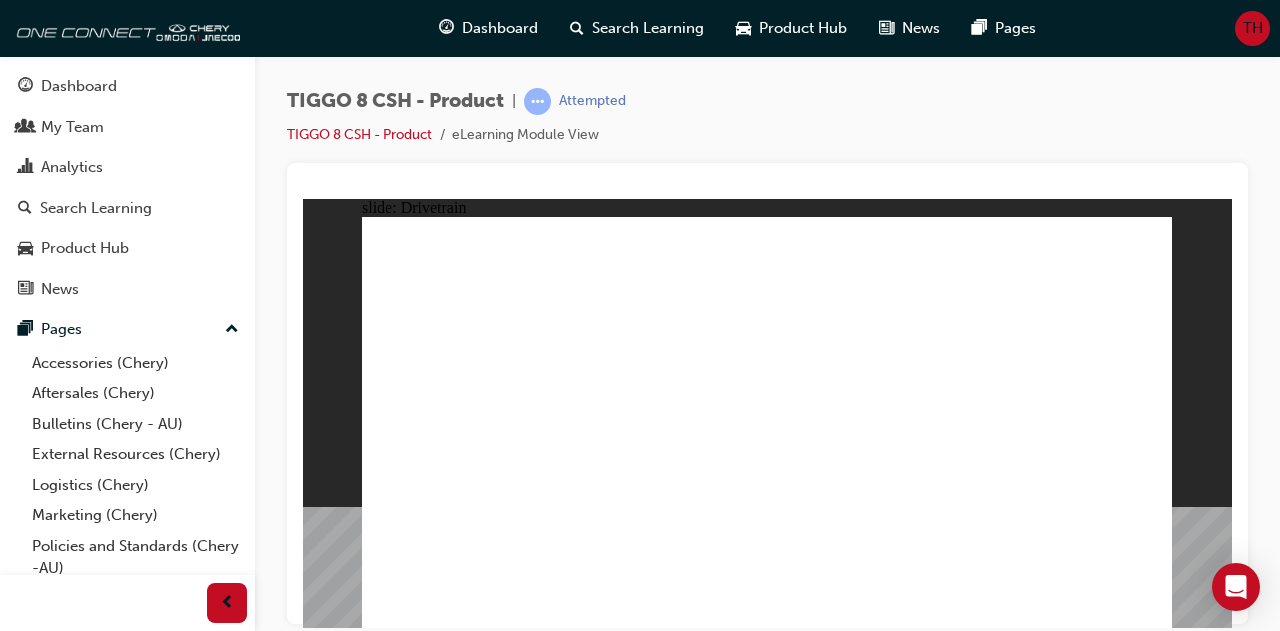 click 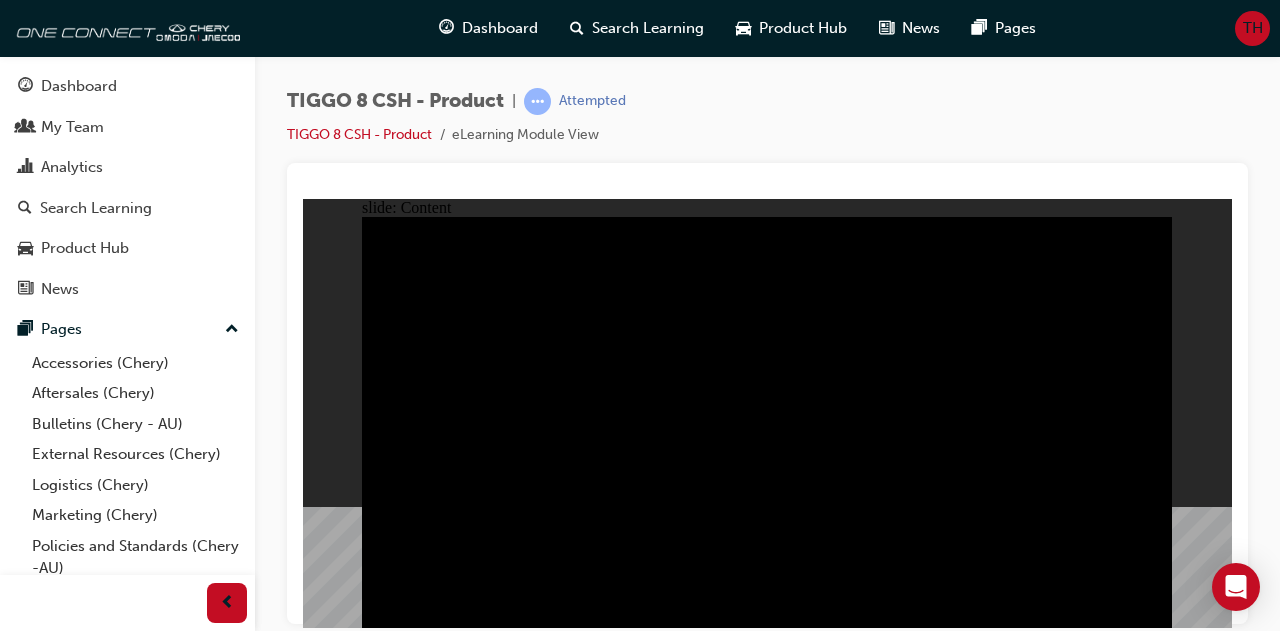 click 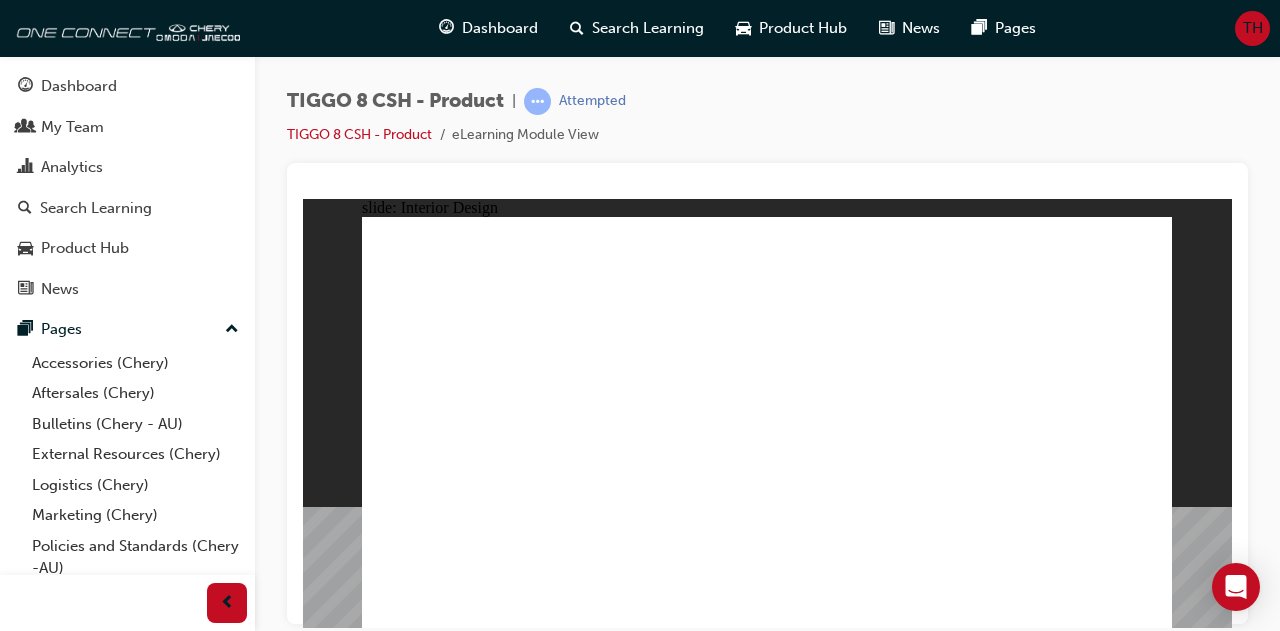 click 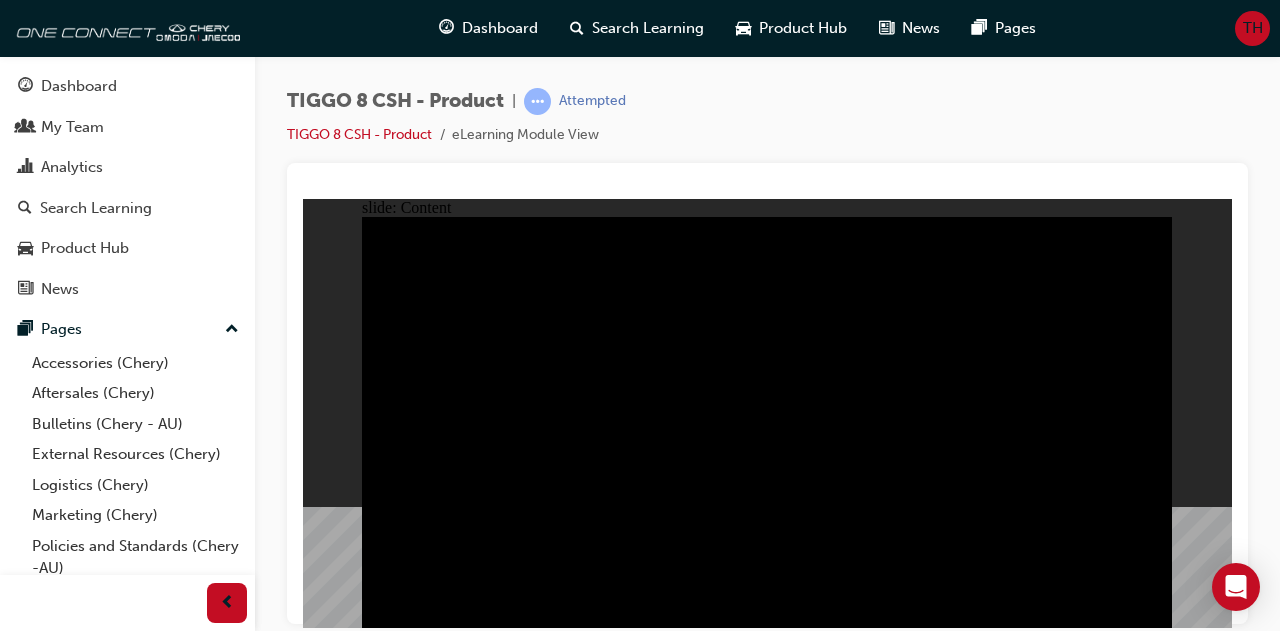 click 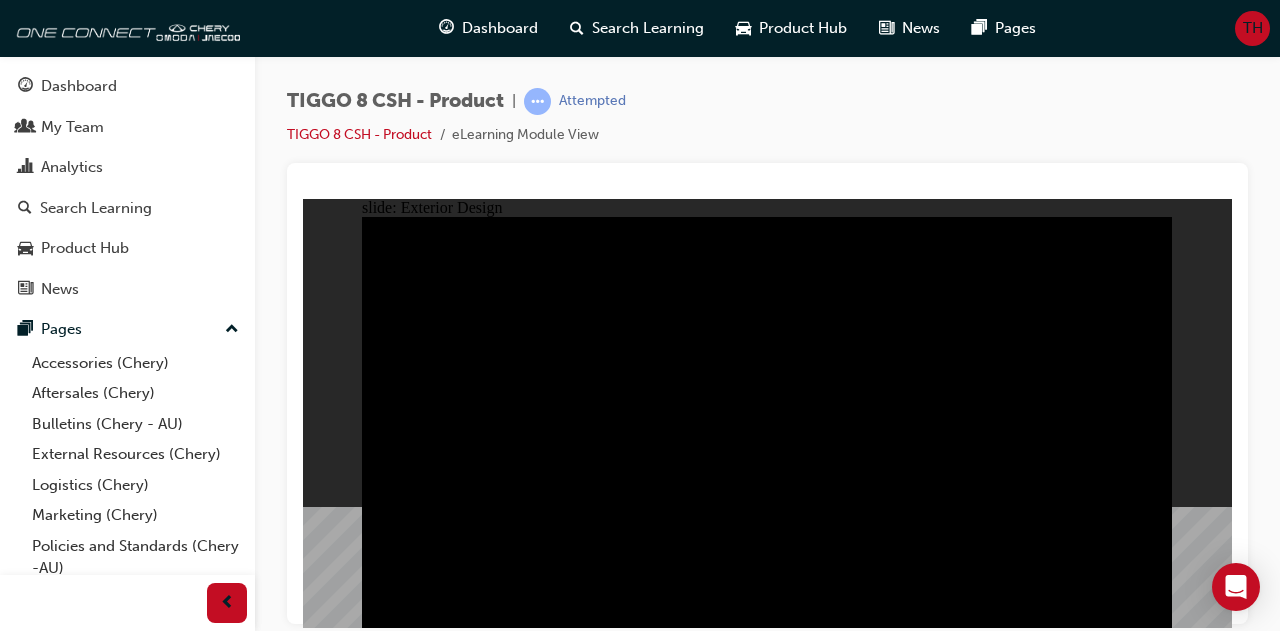 click 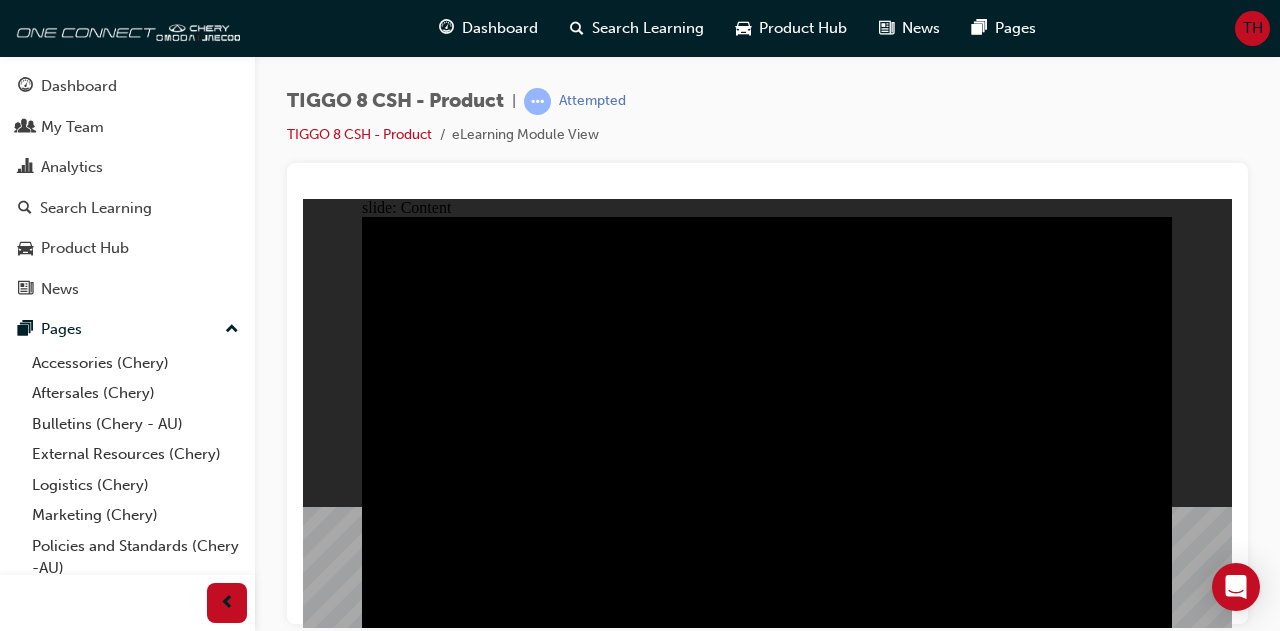 click 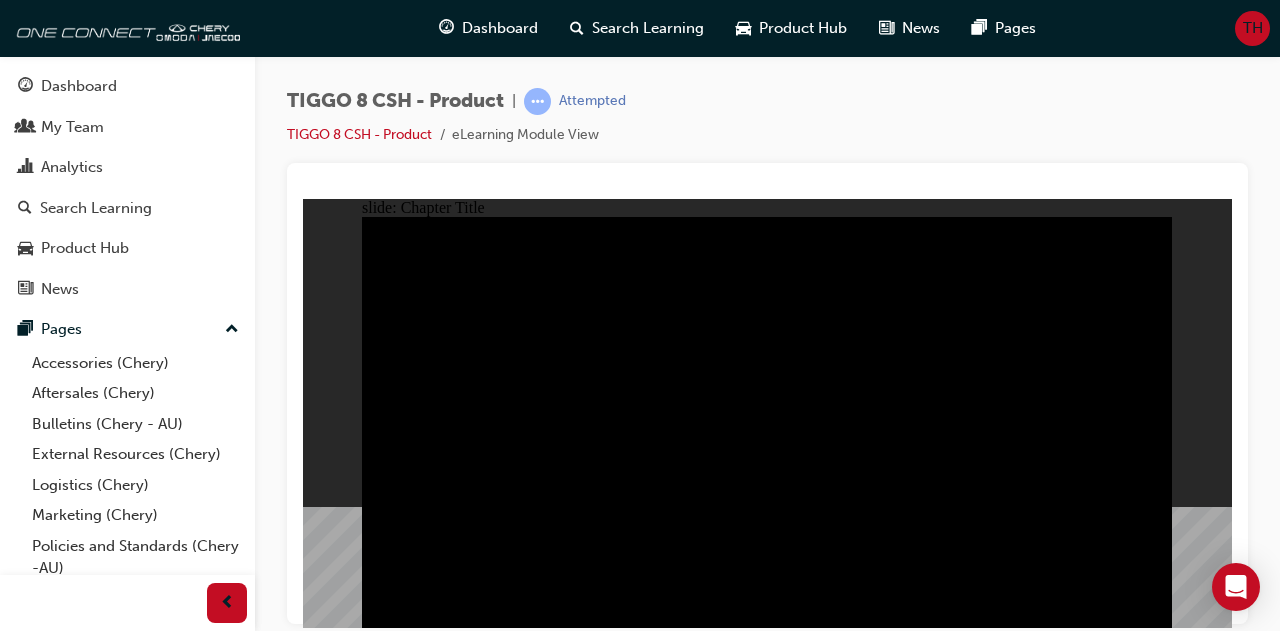 click 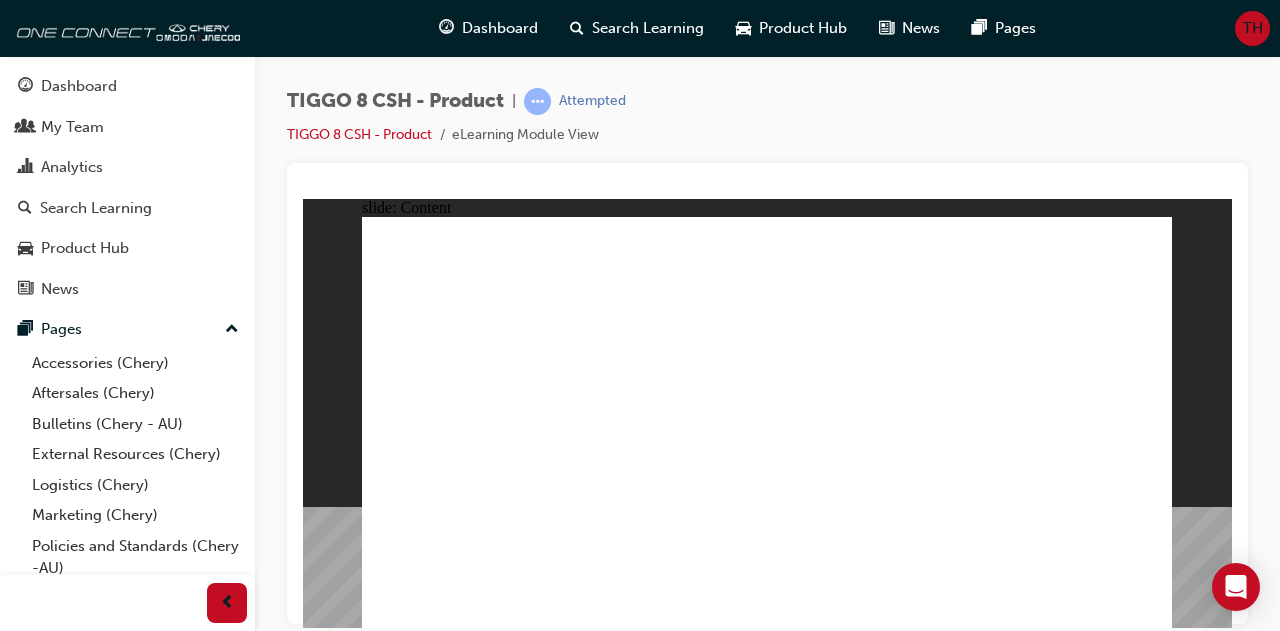 click 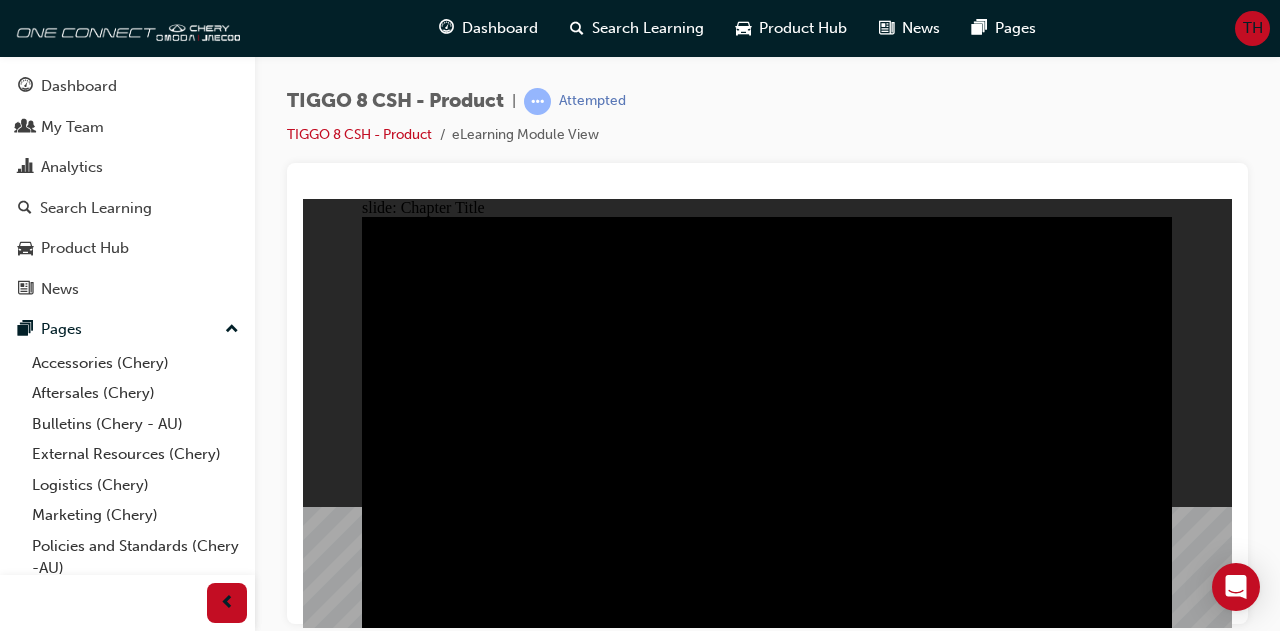 click 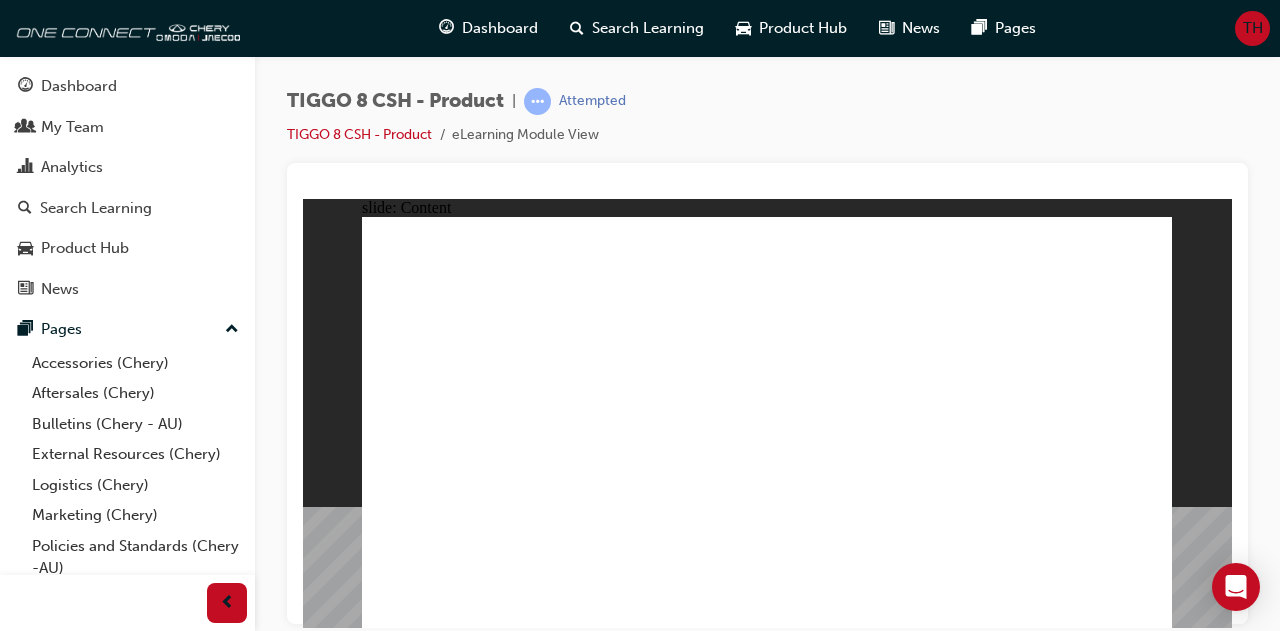 click 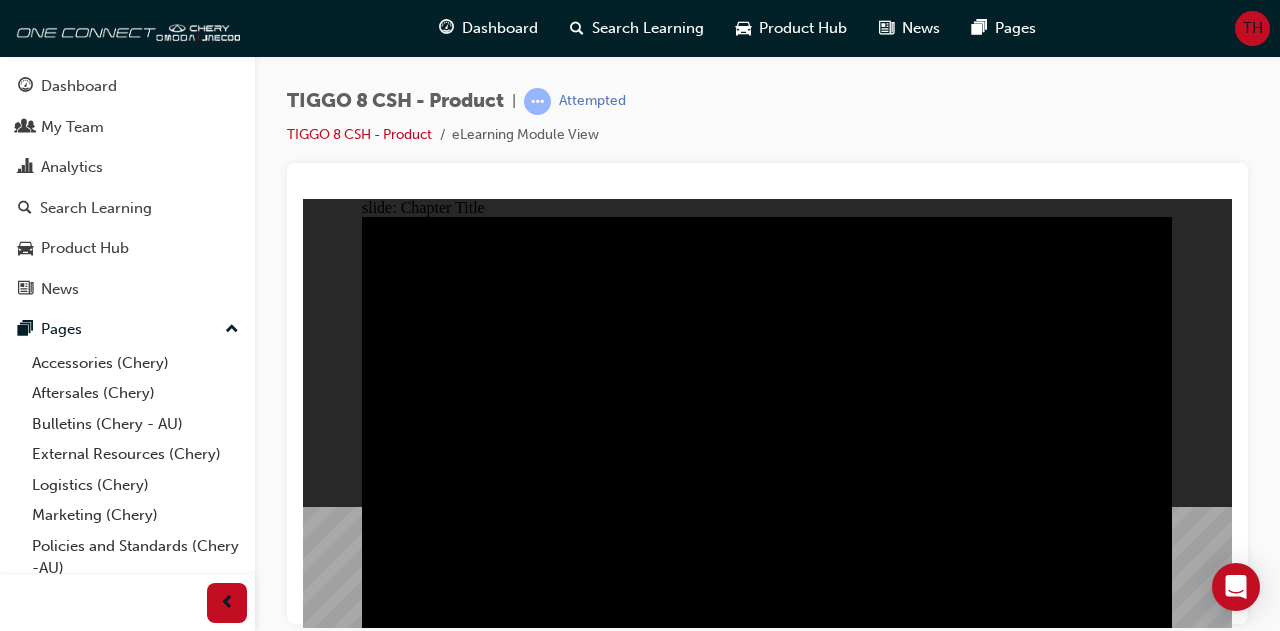 click 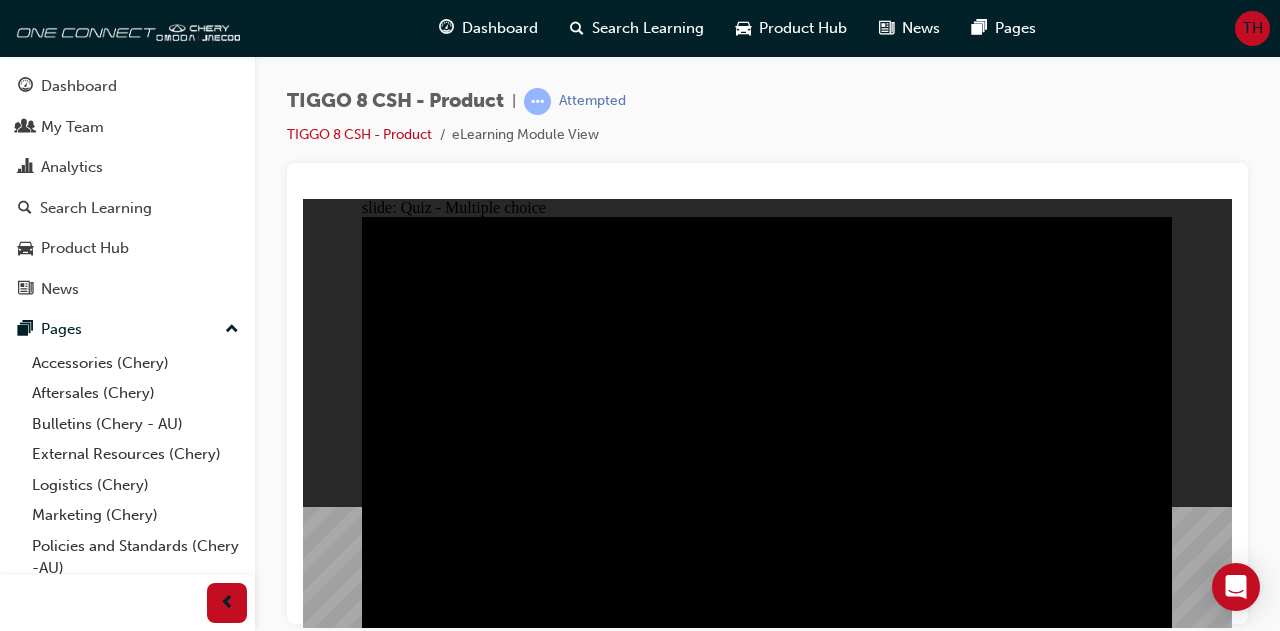 click 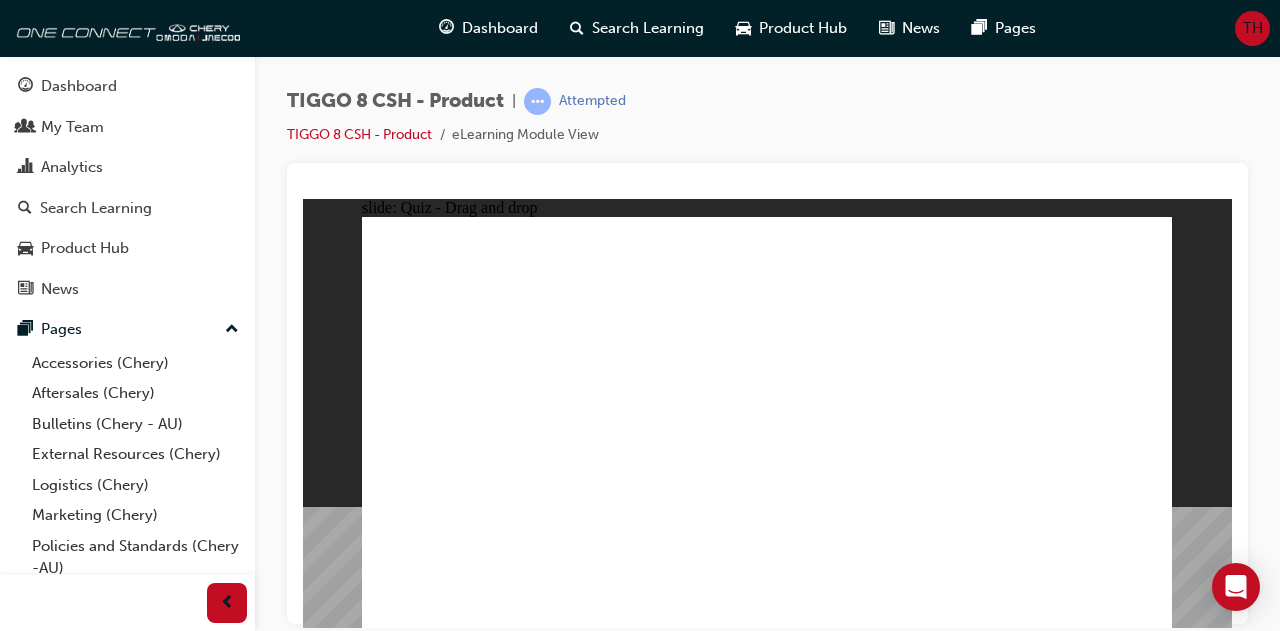 drag, startPoint x: 848, startPoint y: 349, endPoint x: 1095, endPoint y: 456, distance: 269.18024 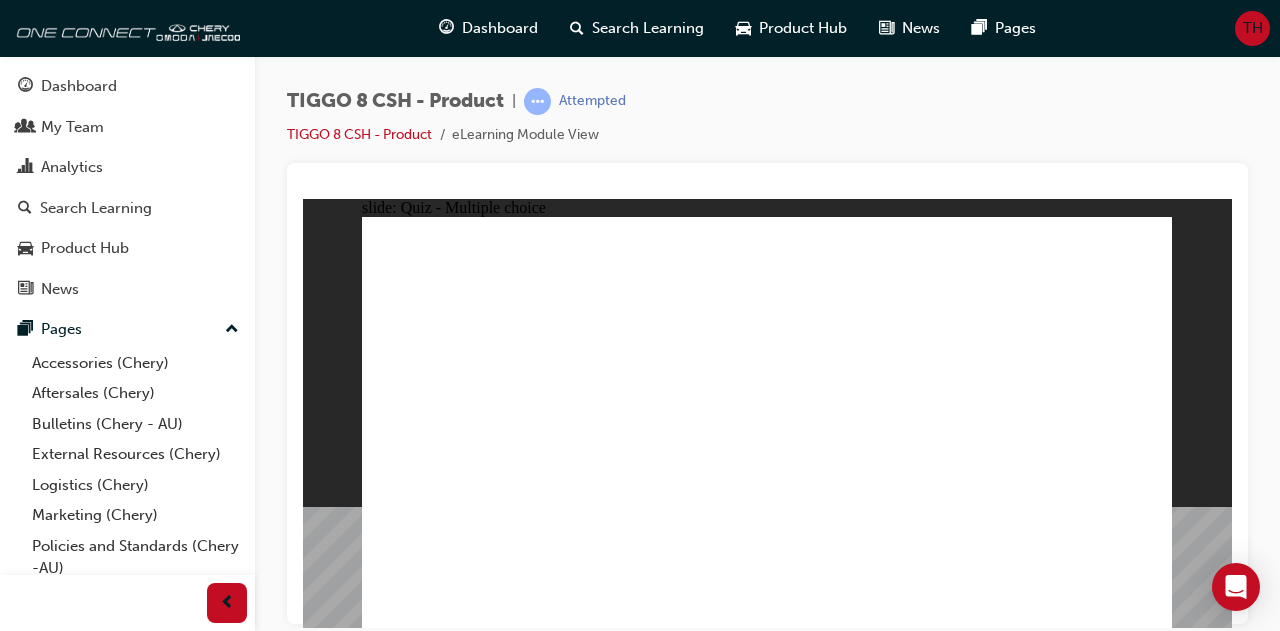 click 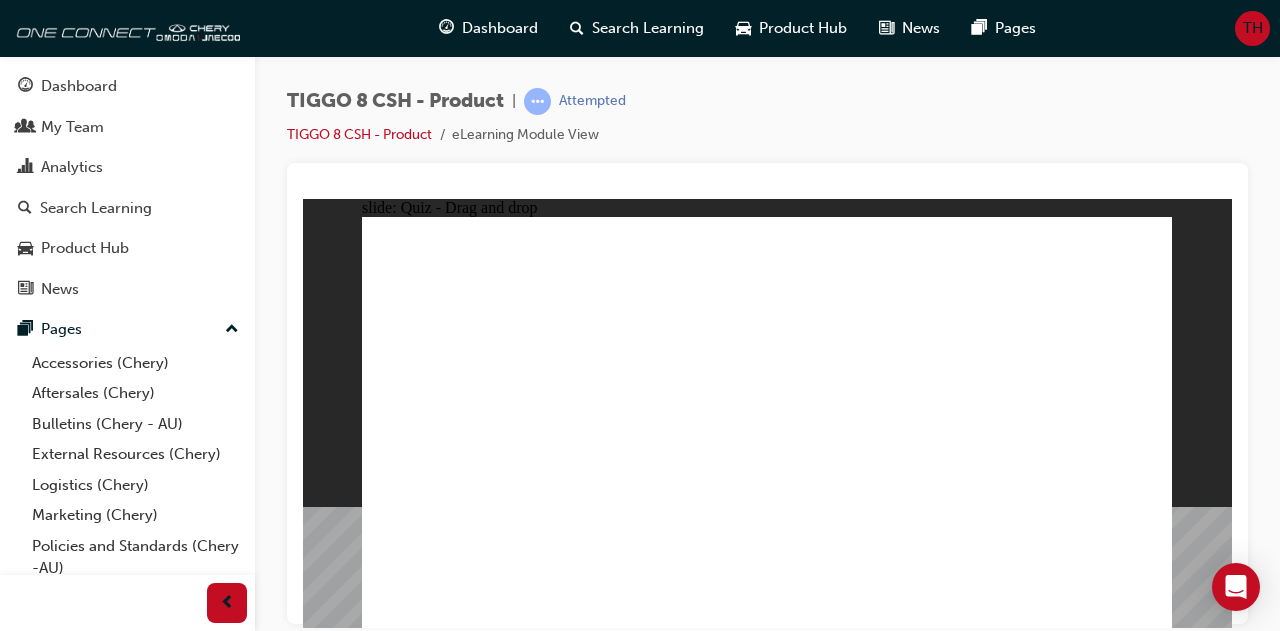 drag, startPoint x: 797, startPoint y: 286, endPoint x: 866, endPoint y: 478, distance: 204.02206 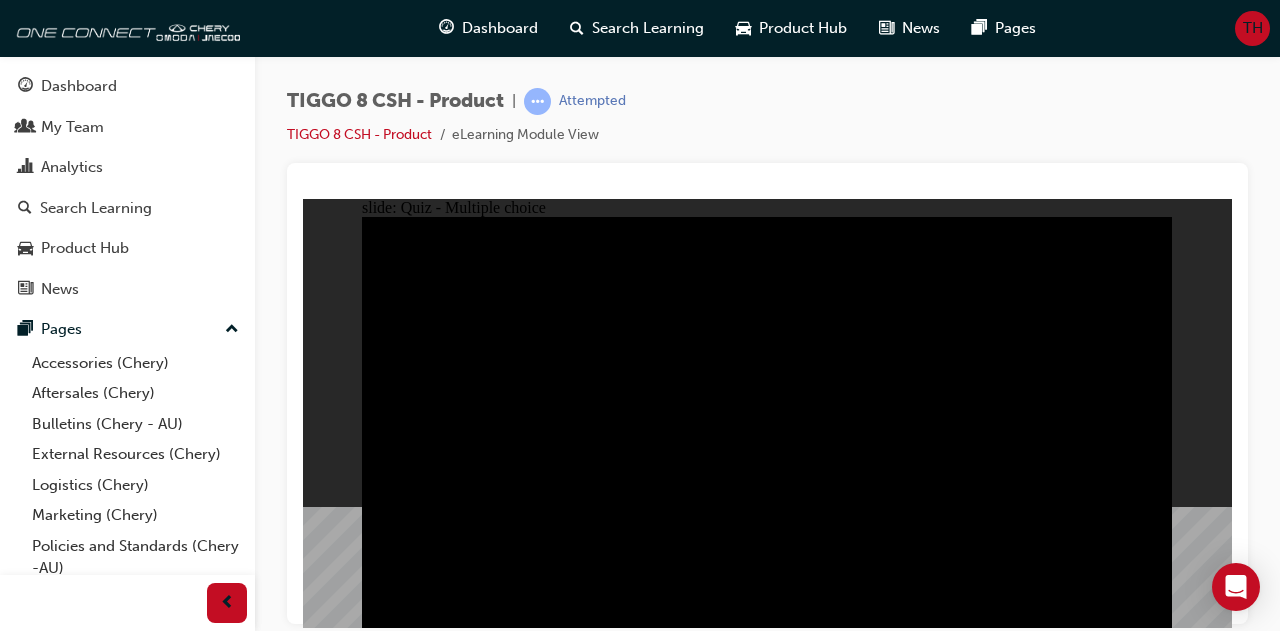 click 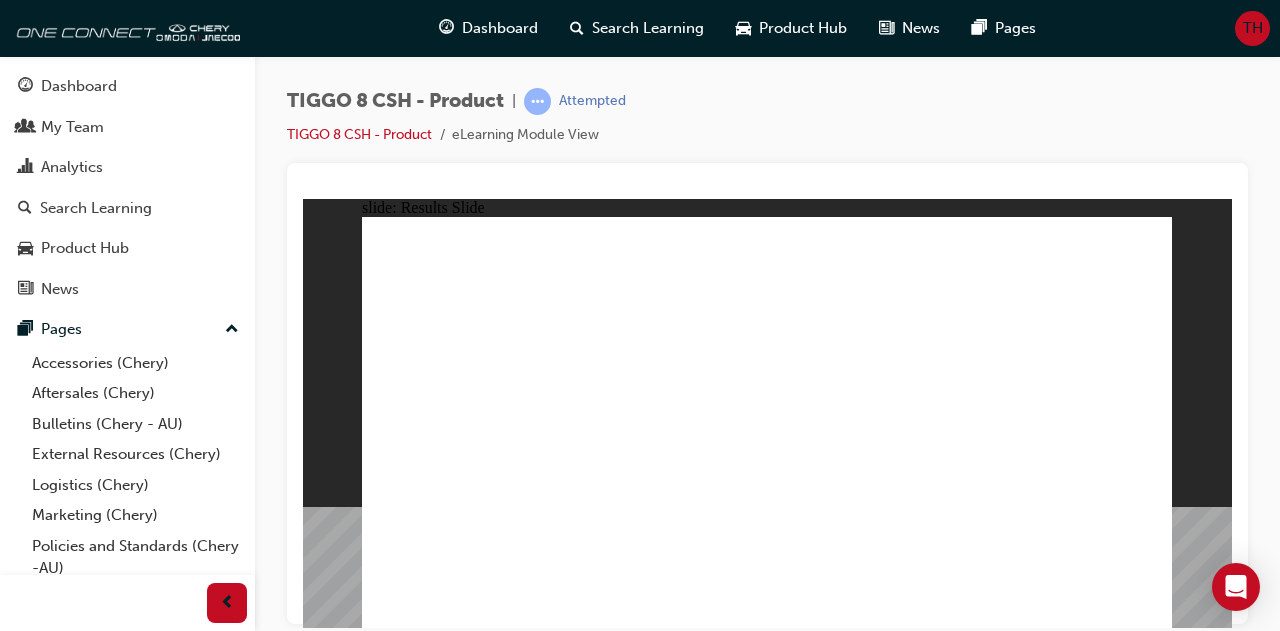 click 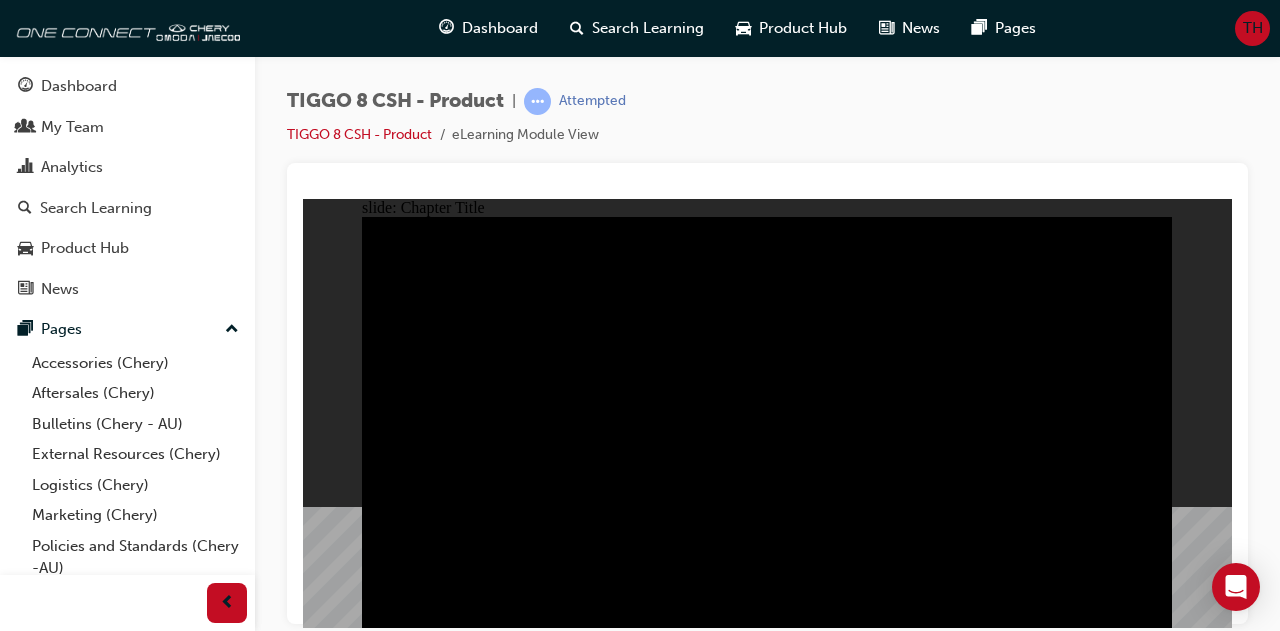 click 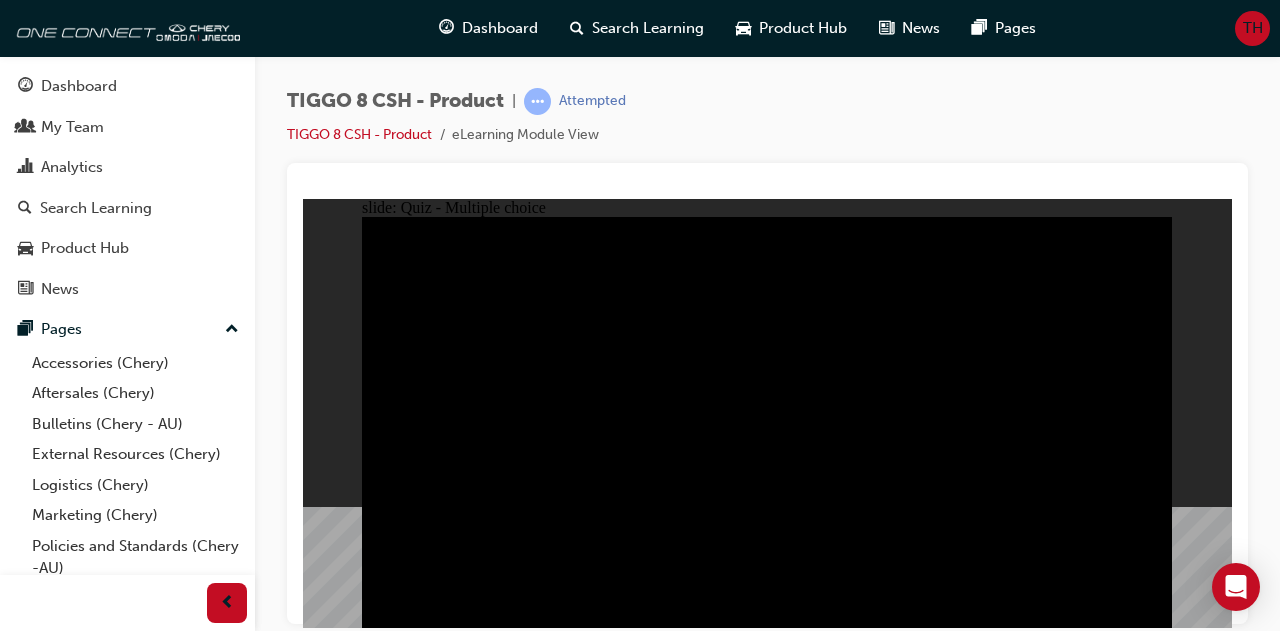 click 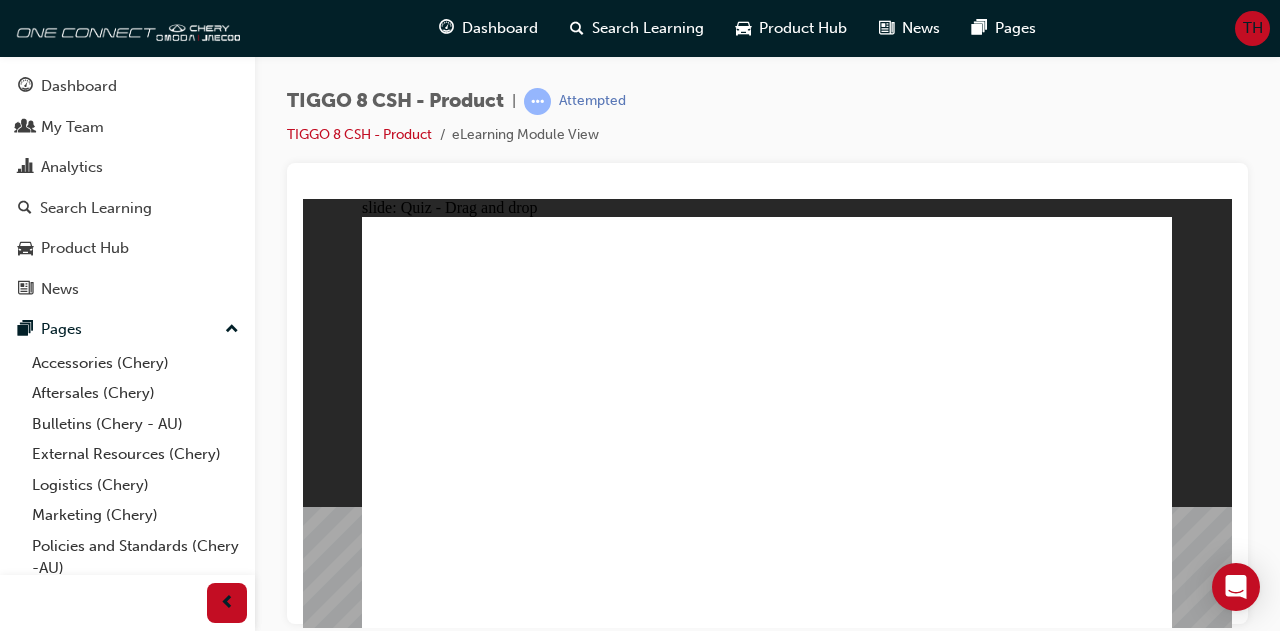 click 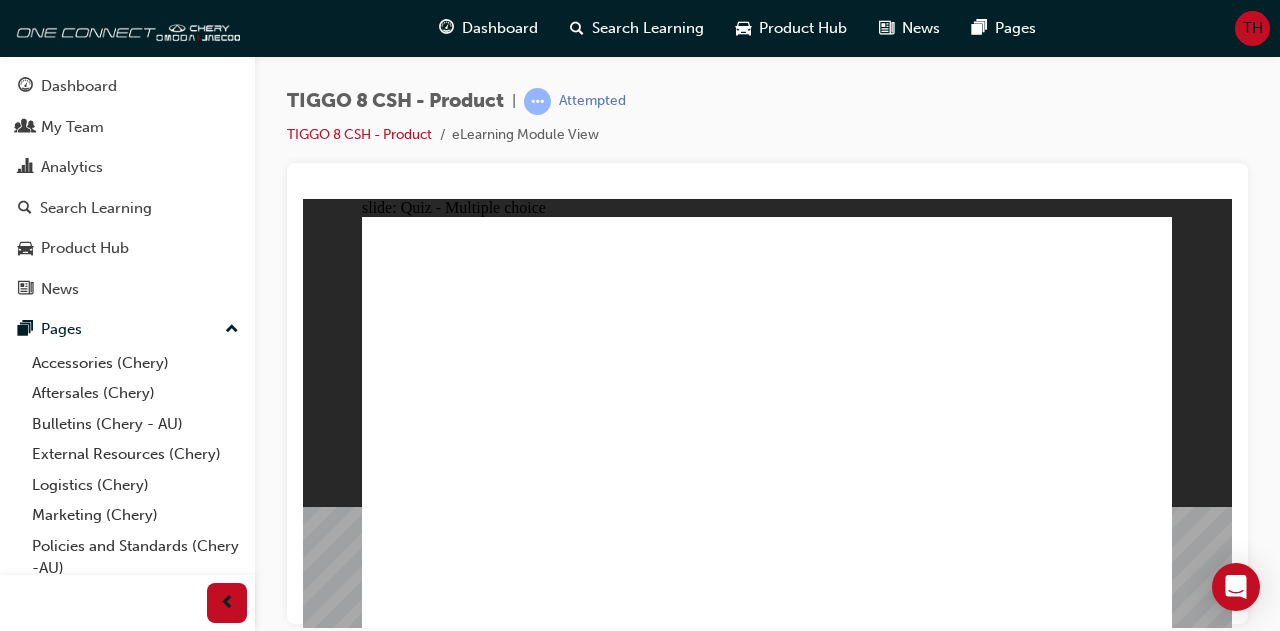 click 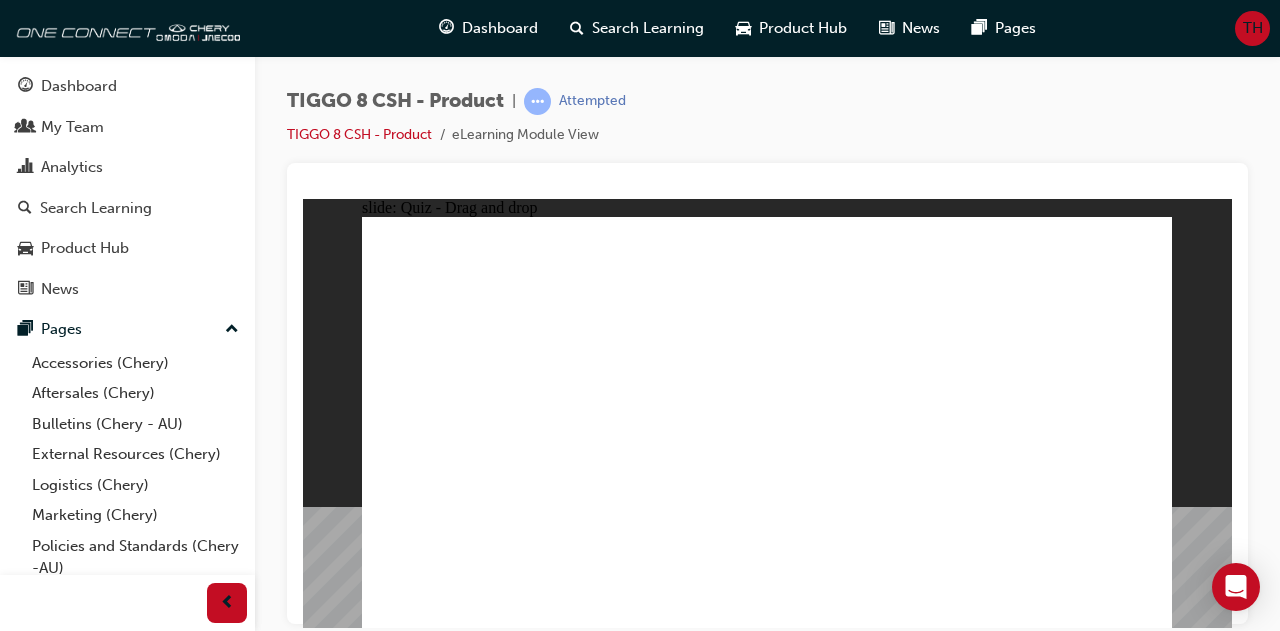 drag, startPoint x: 814, startPoint y: 262, endPoint x: 846, endPoint y: 474, distance: 214.40149 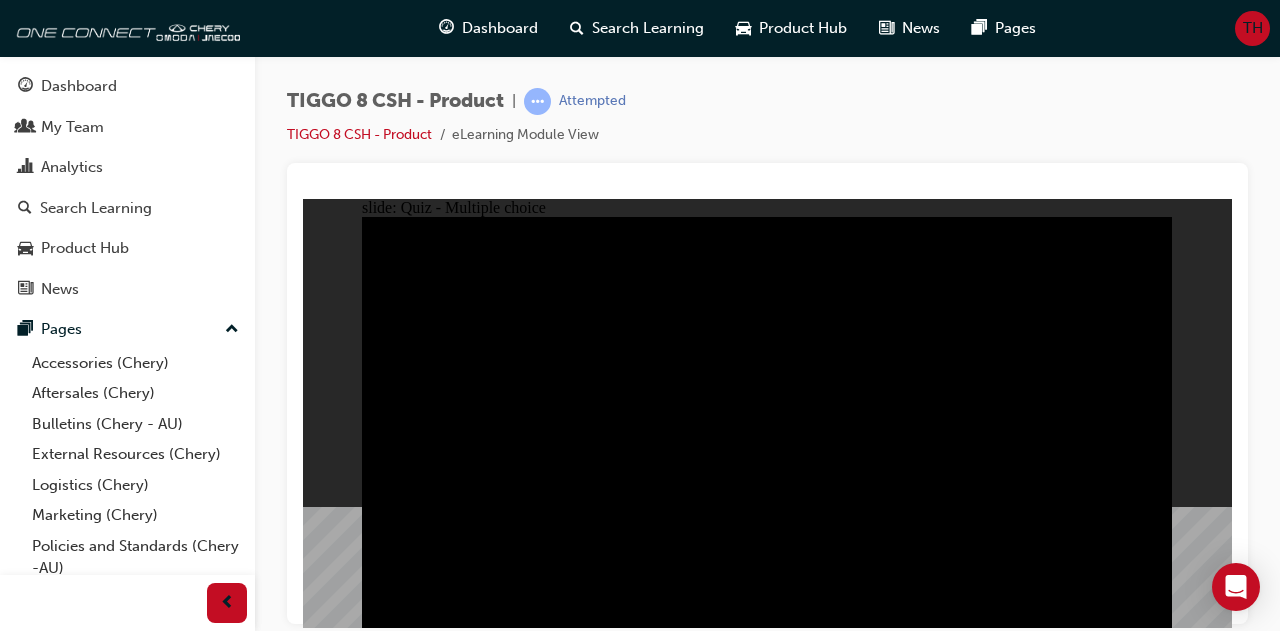 click 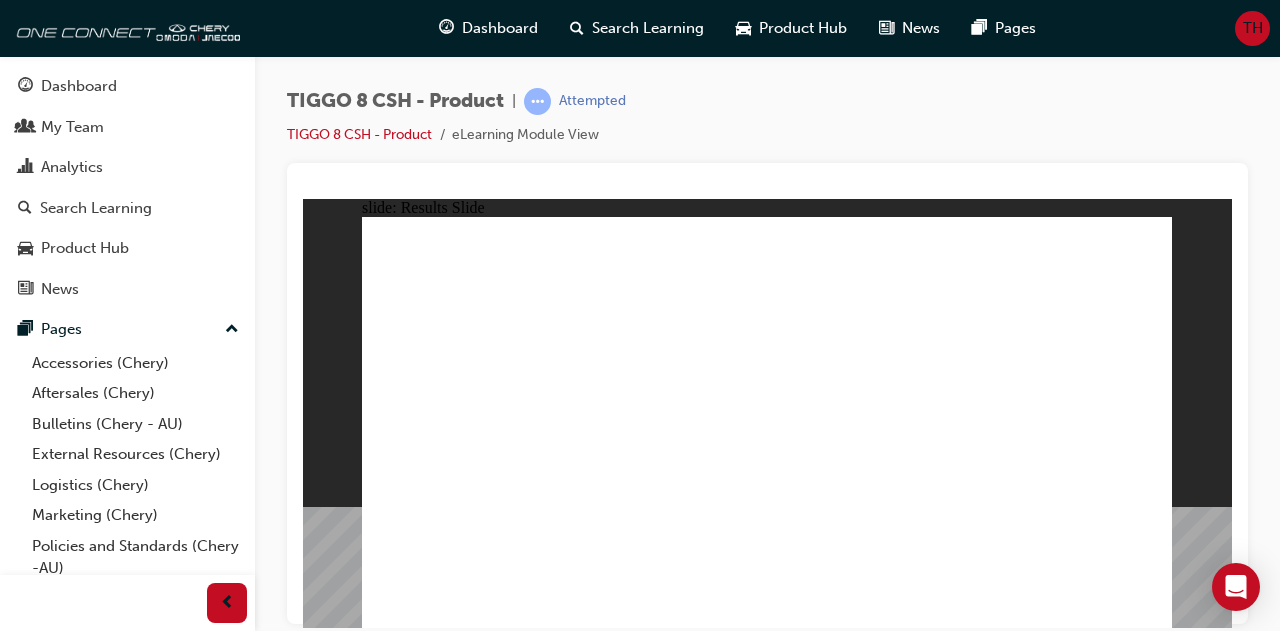 click 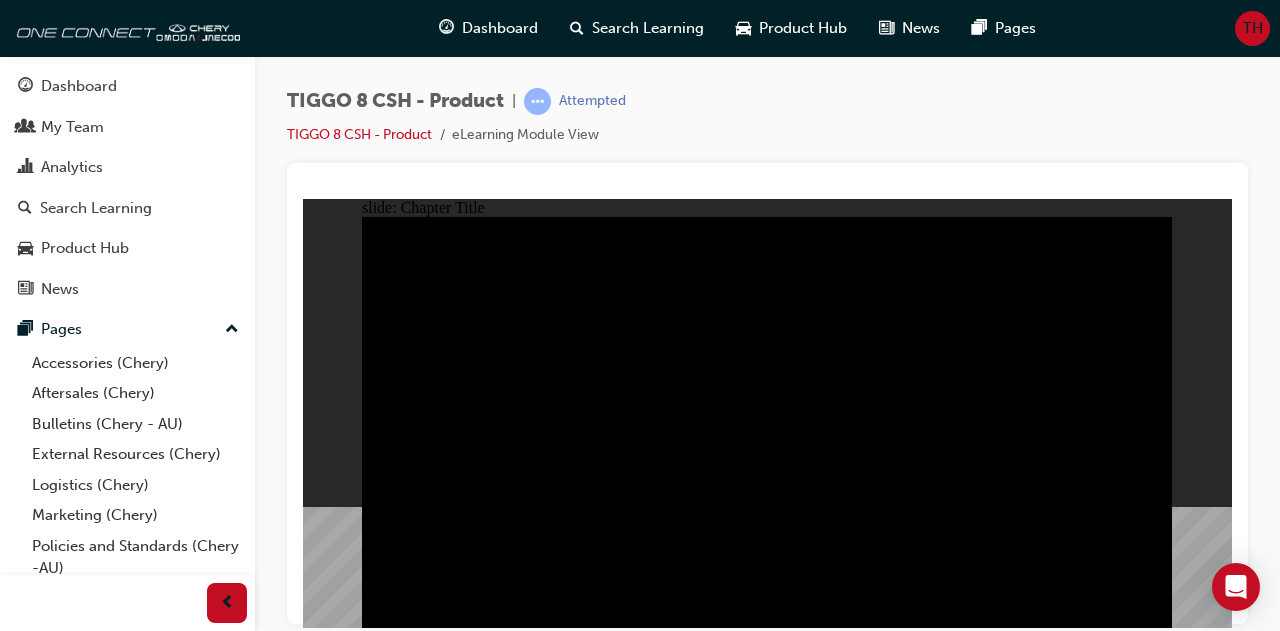 click 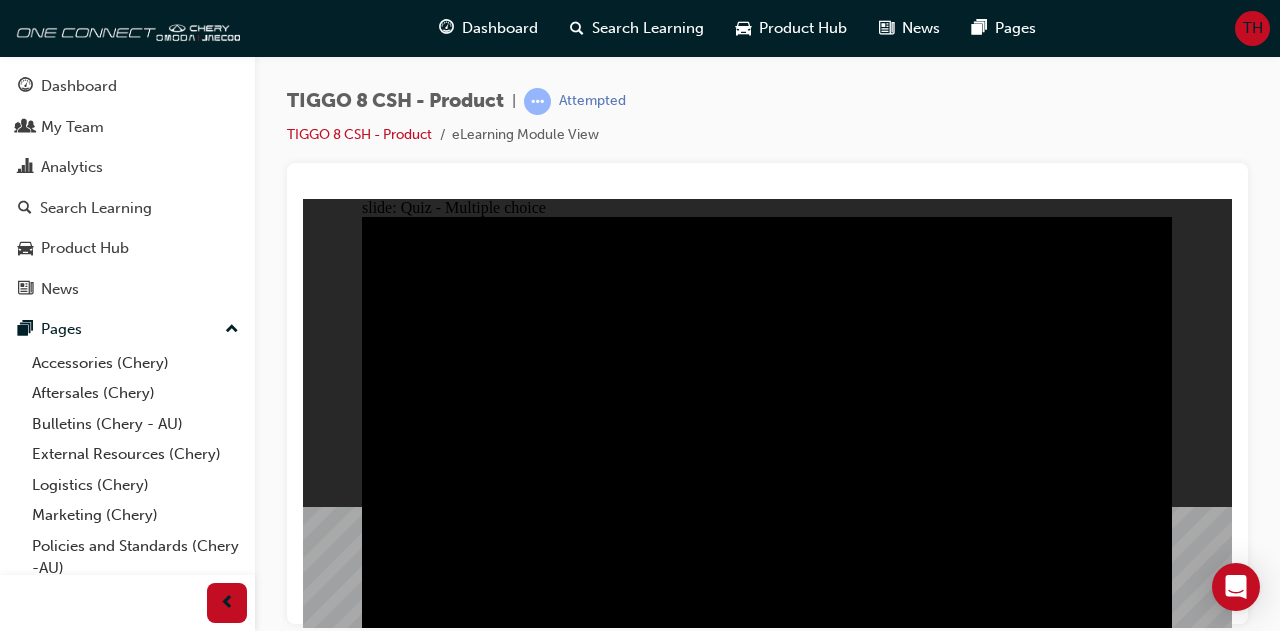 click 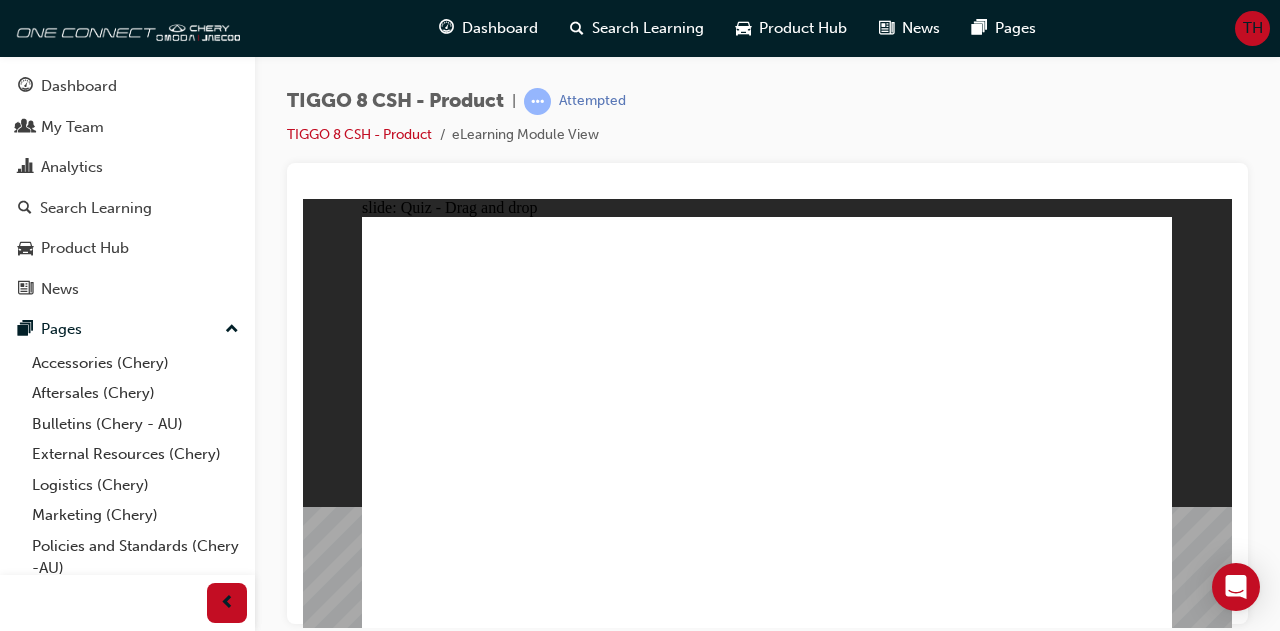 drag, startPoint x: 706, startPoint y: 246, endPoint x: 877, endPoint y: 440, distance: 258.60587 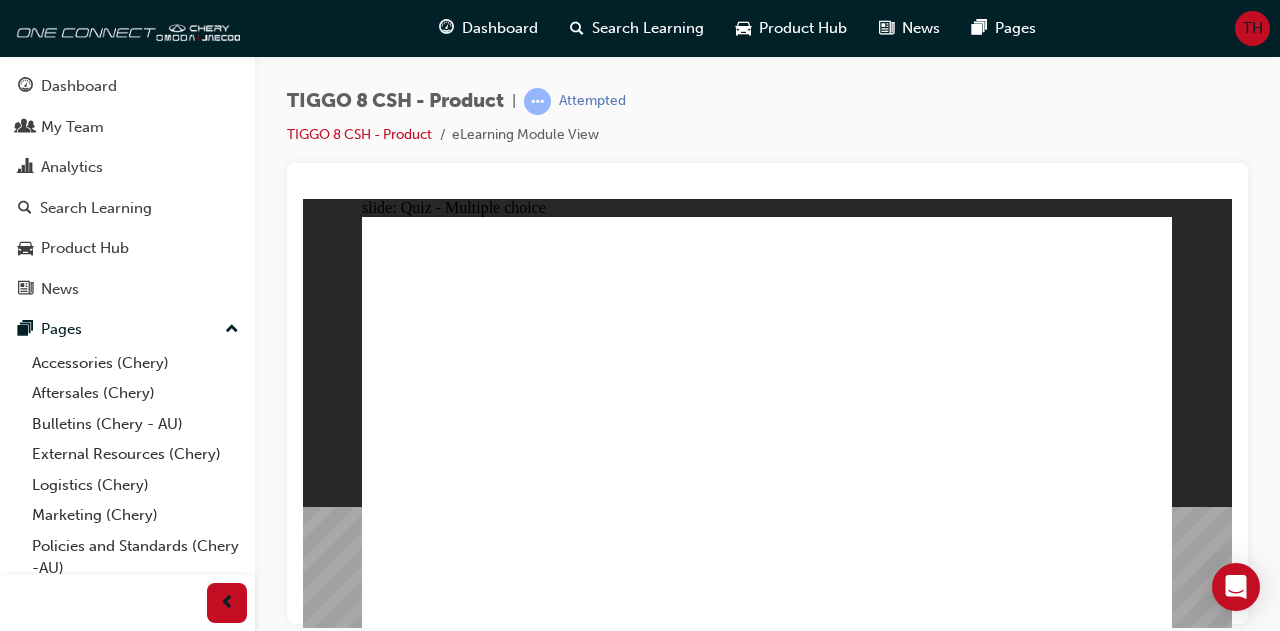 click 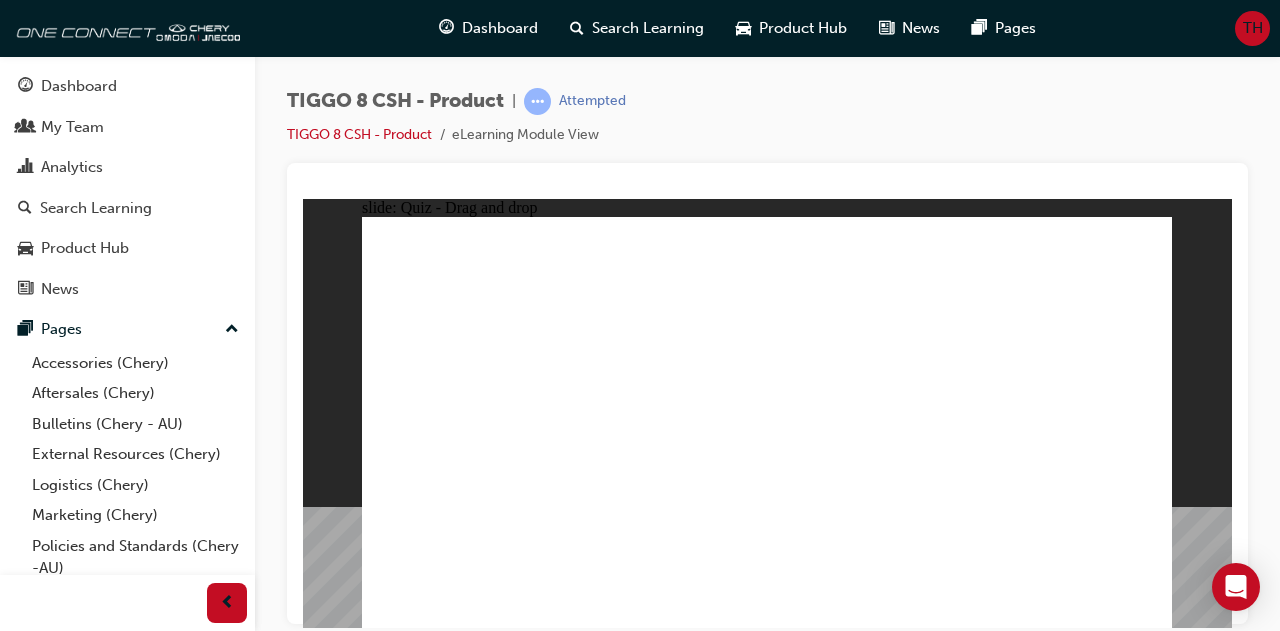 drag, startPoint x: 808, startPoint y: 267, endPoint x: 832, endPoint y: 456, distance: 190.51772 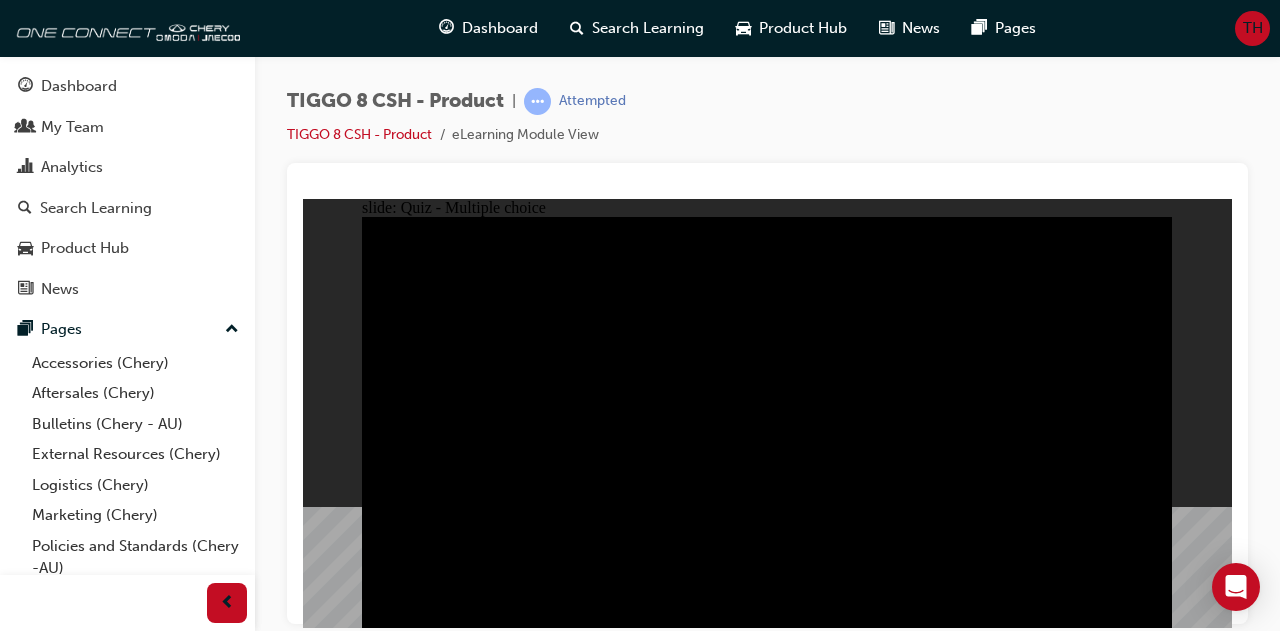 click 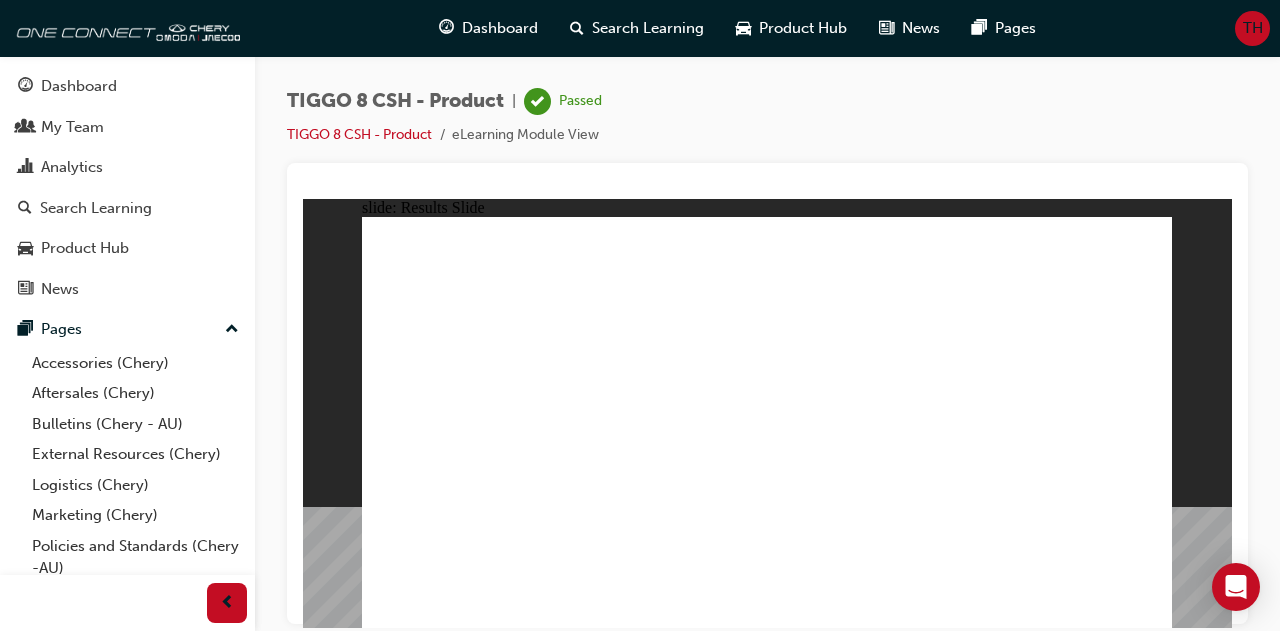 click 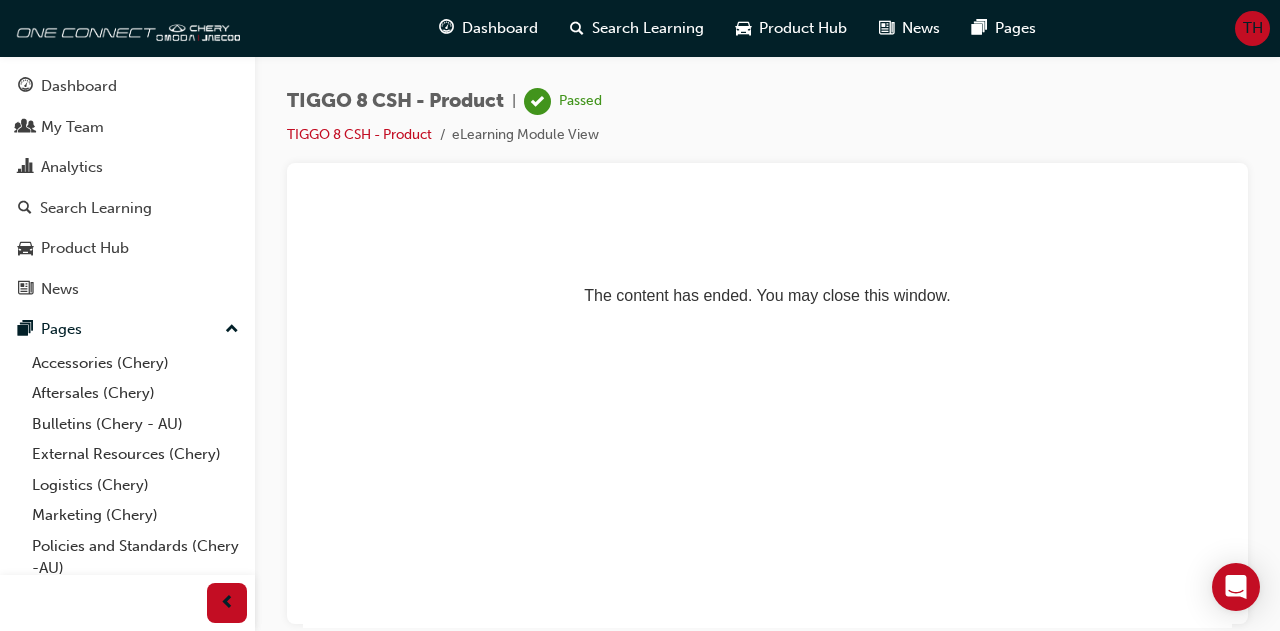 scroll, scrollTop: 0, scrollLeft: 0, axis: both 